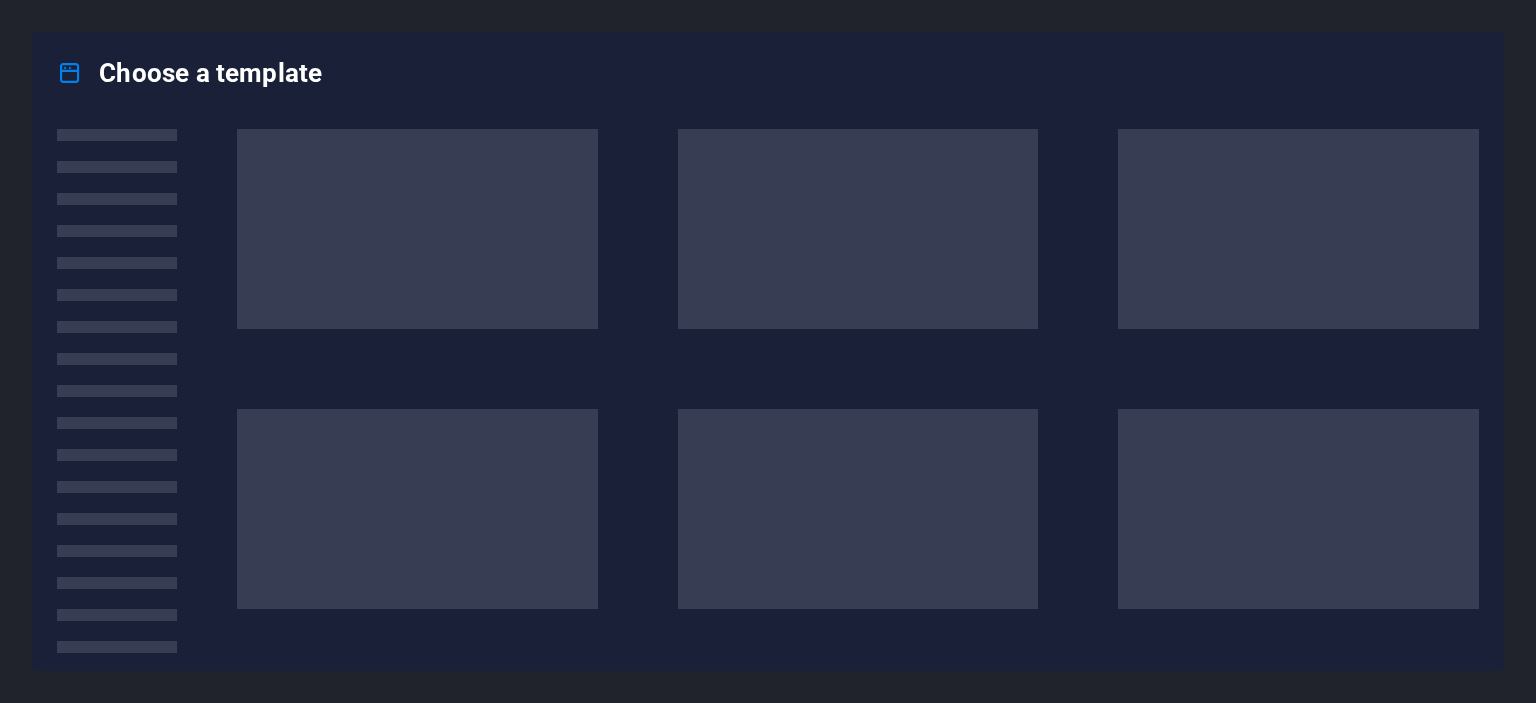 scroll, scrollTop: 0, scrollLeft: 0, axis: both 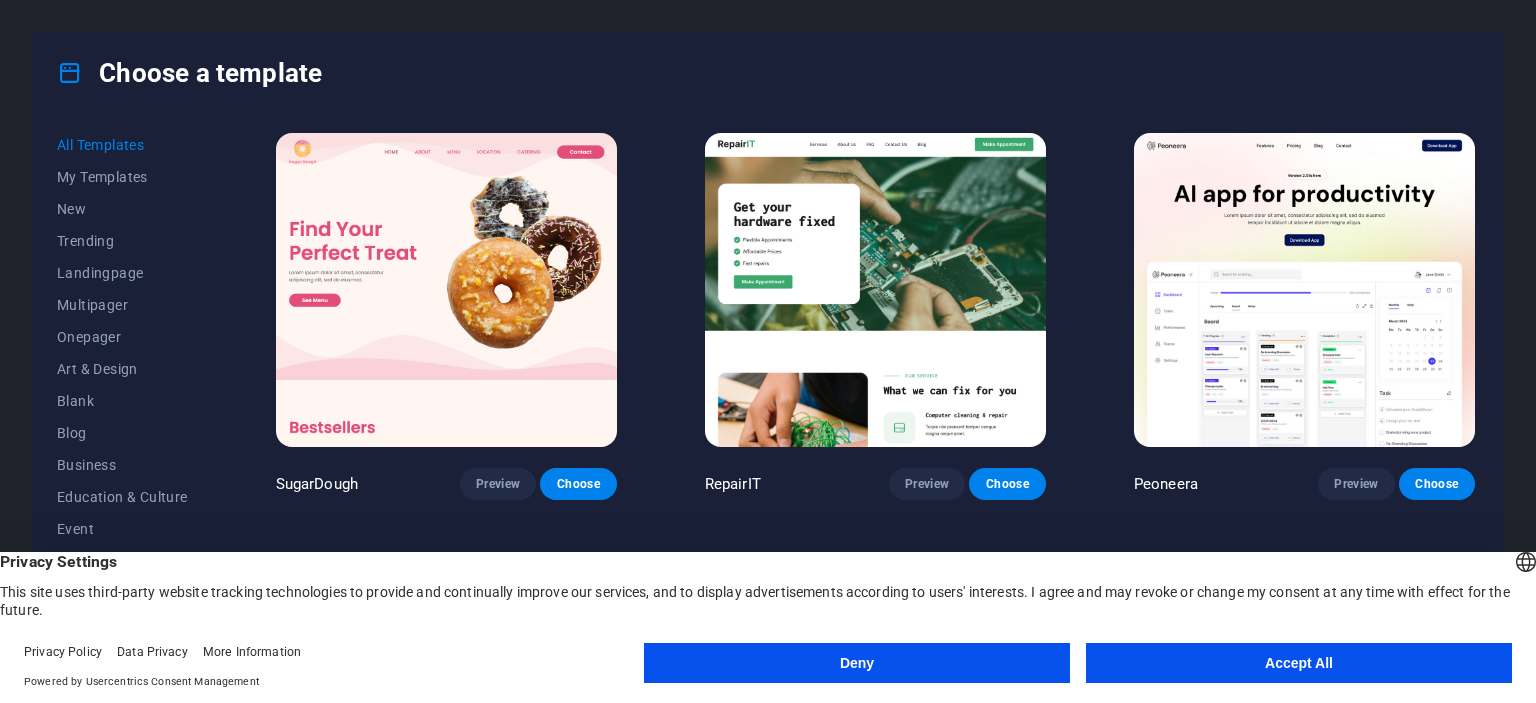 click on "Deny" at bounding box center (857, 663) 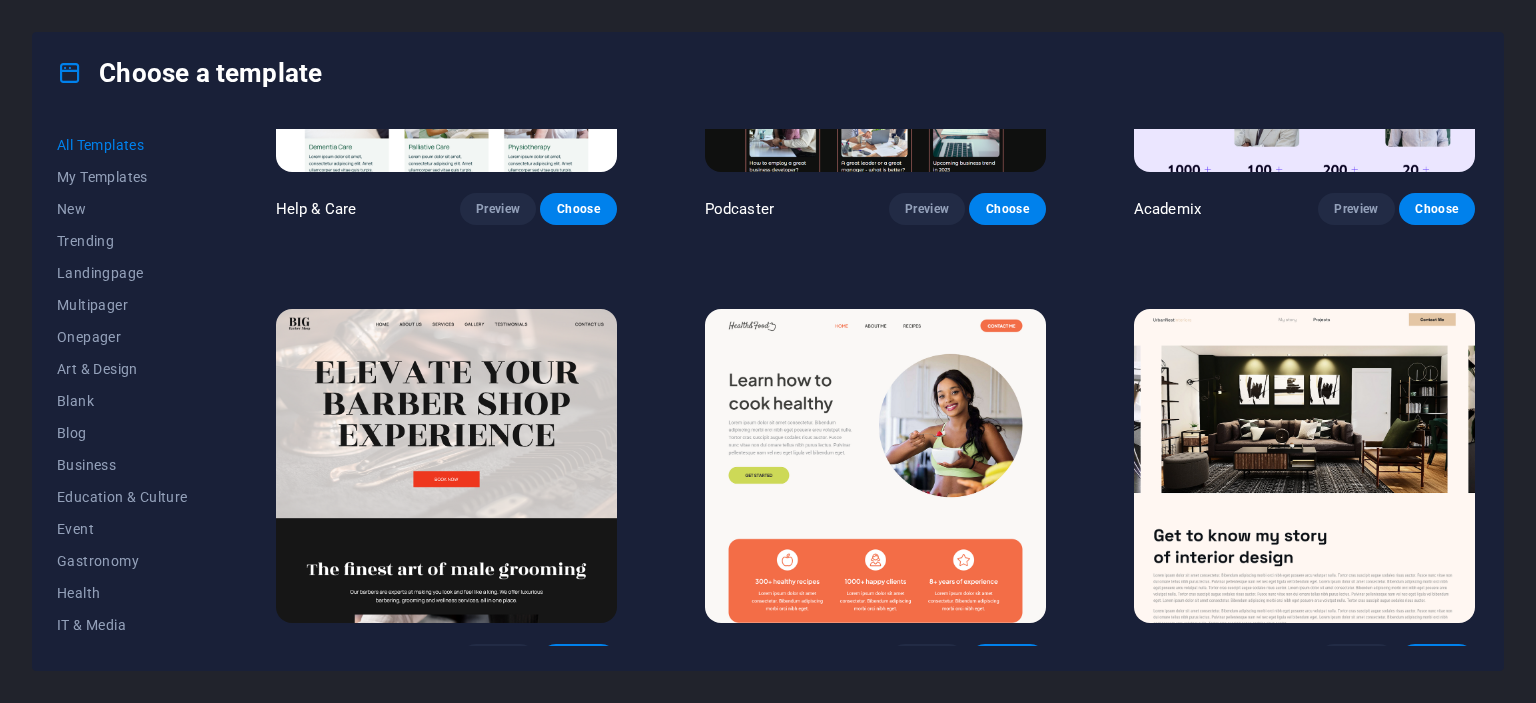 scroll, scrollTop: 2533, scrollLeft: 0, axis: vertical 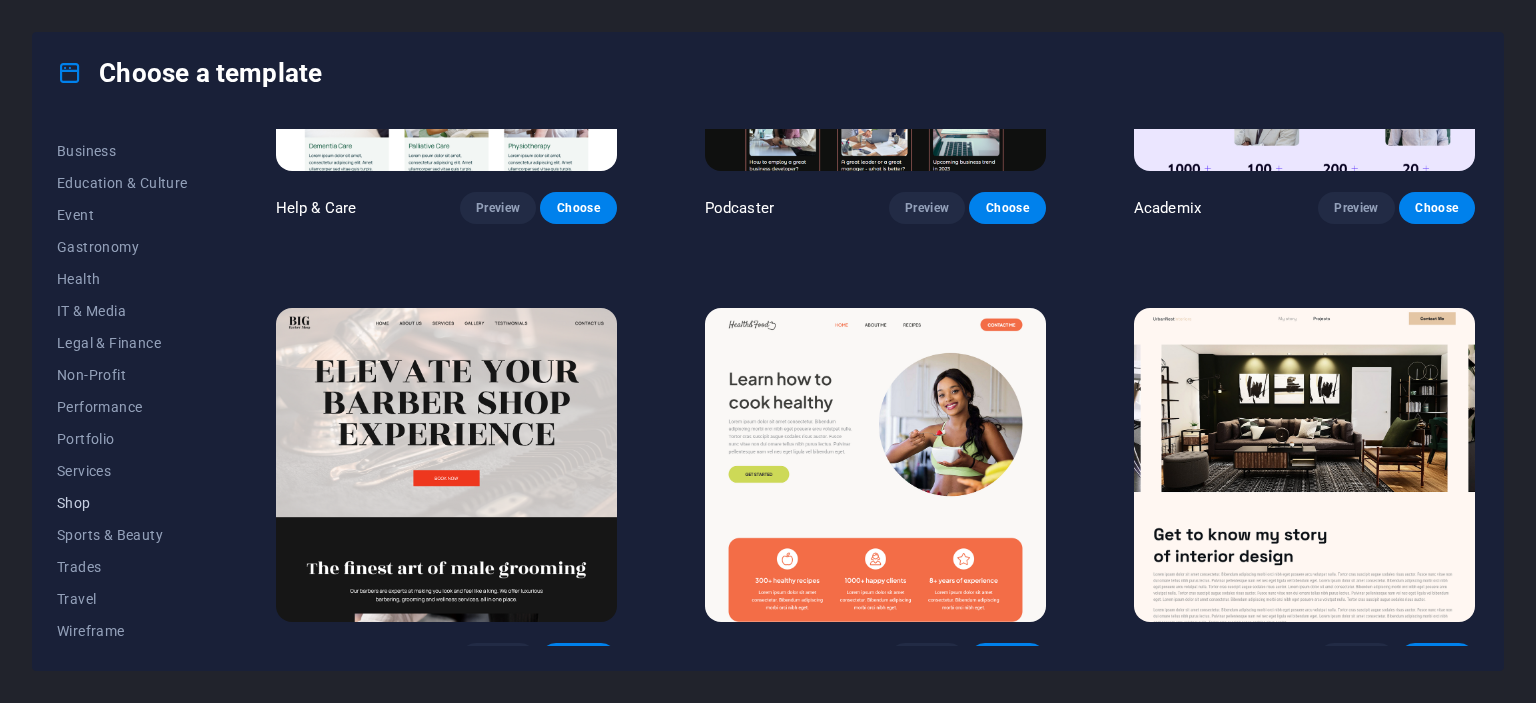 click on "Shop" at bounding box center (122, 503) 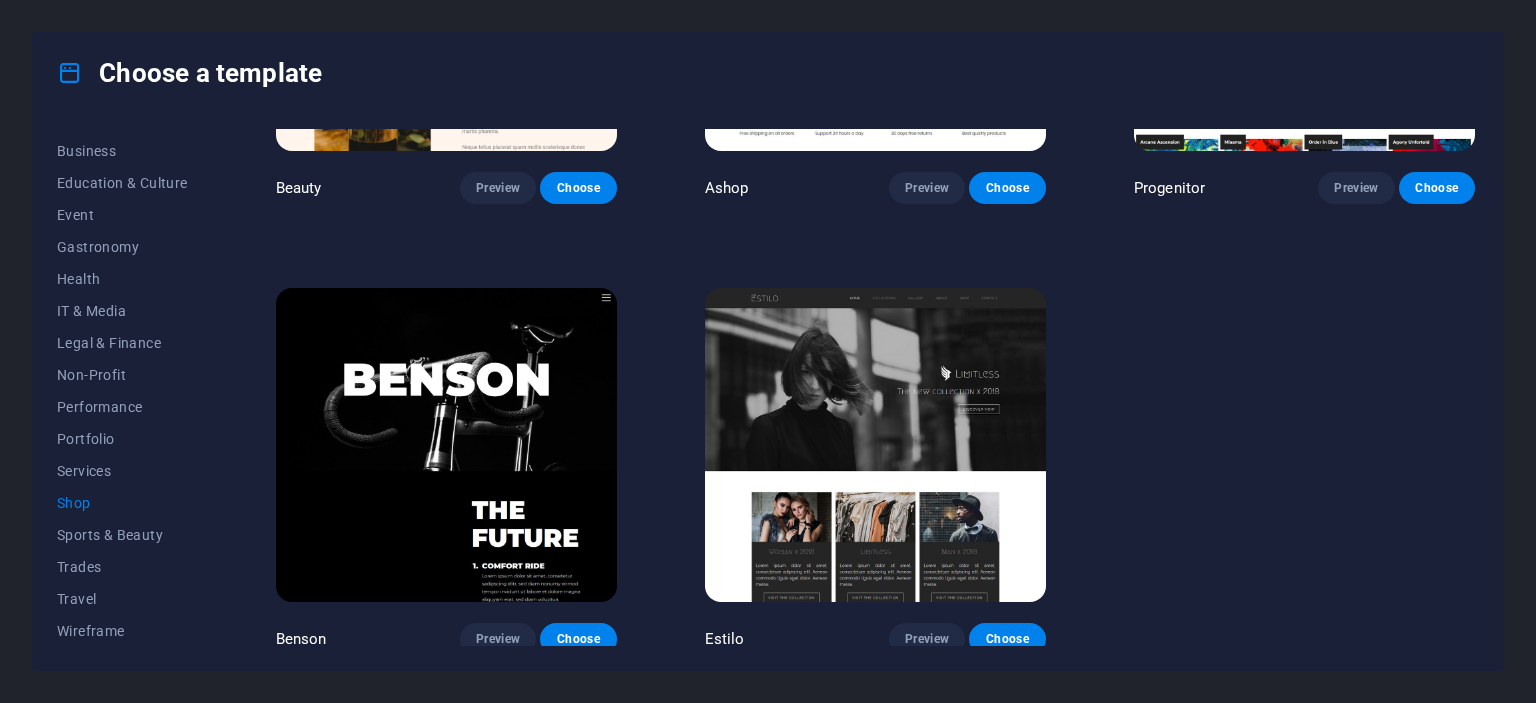 scroll, scrollTop: 1200, scrollLeft: 0, axis: vertical 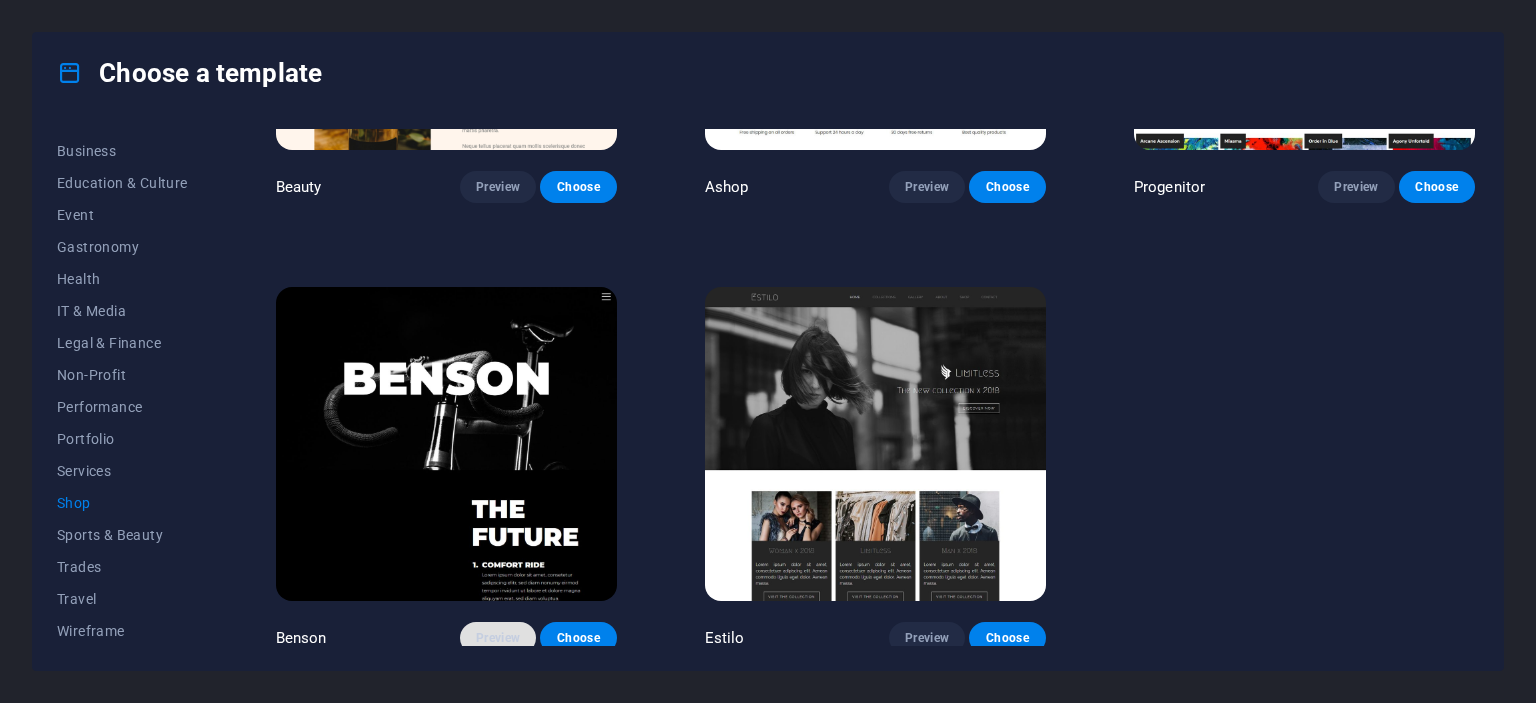 click on "Preview" at bounding box center (498, 638) 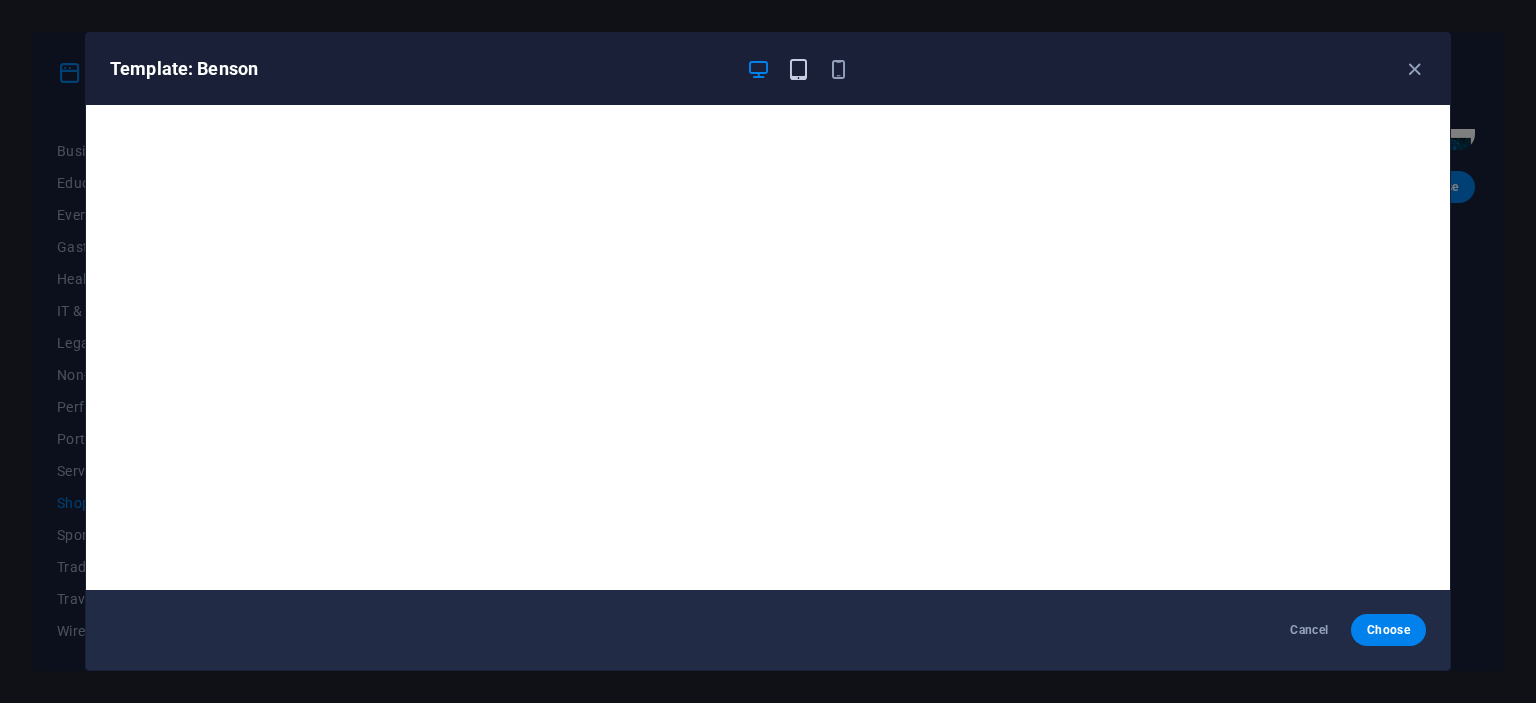 click at bounding box center [798, 69] 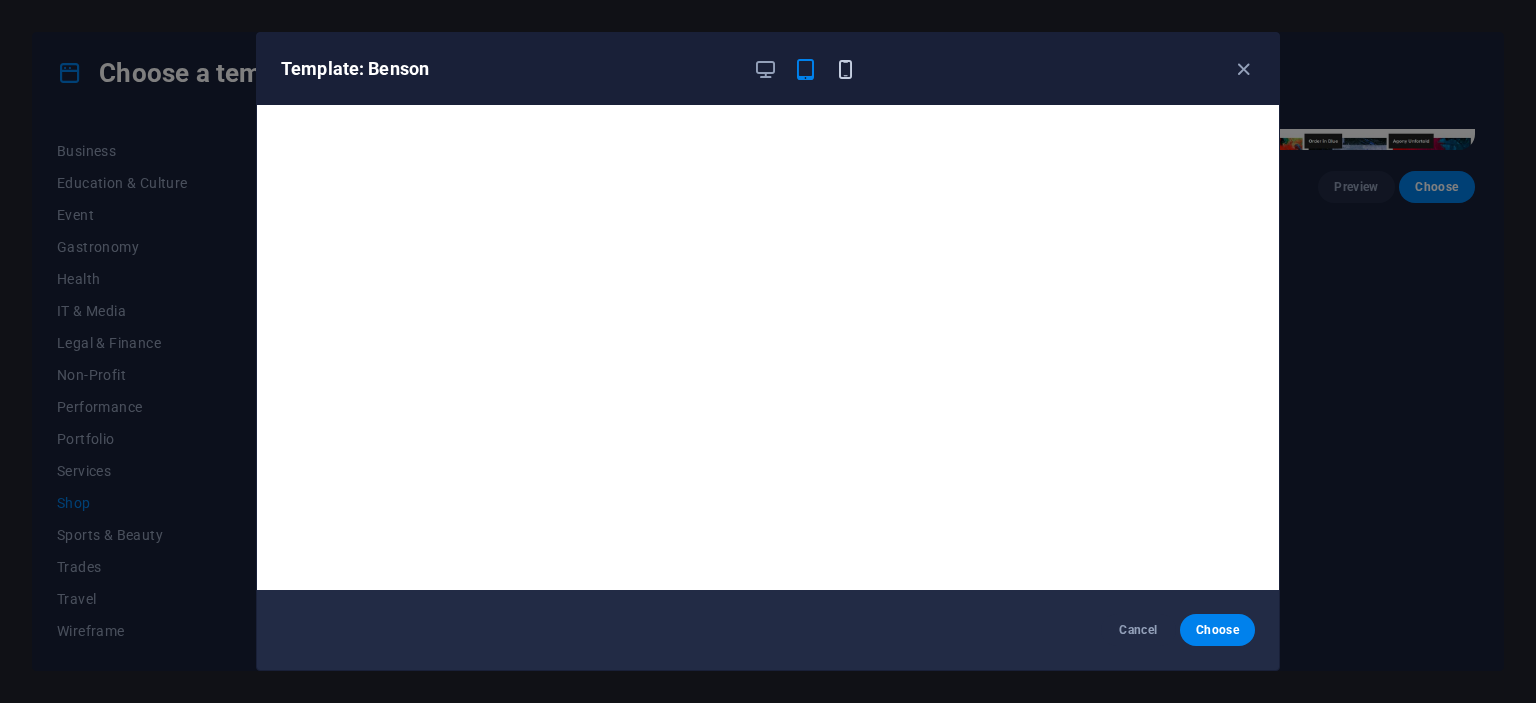 click at bounding box center [845, 69] 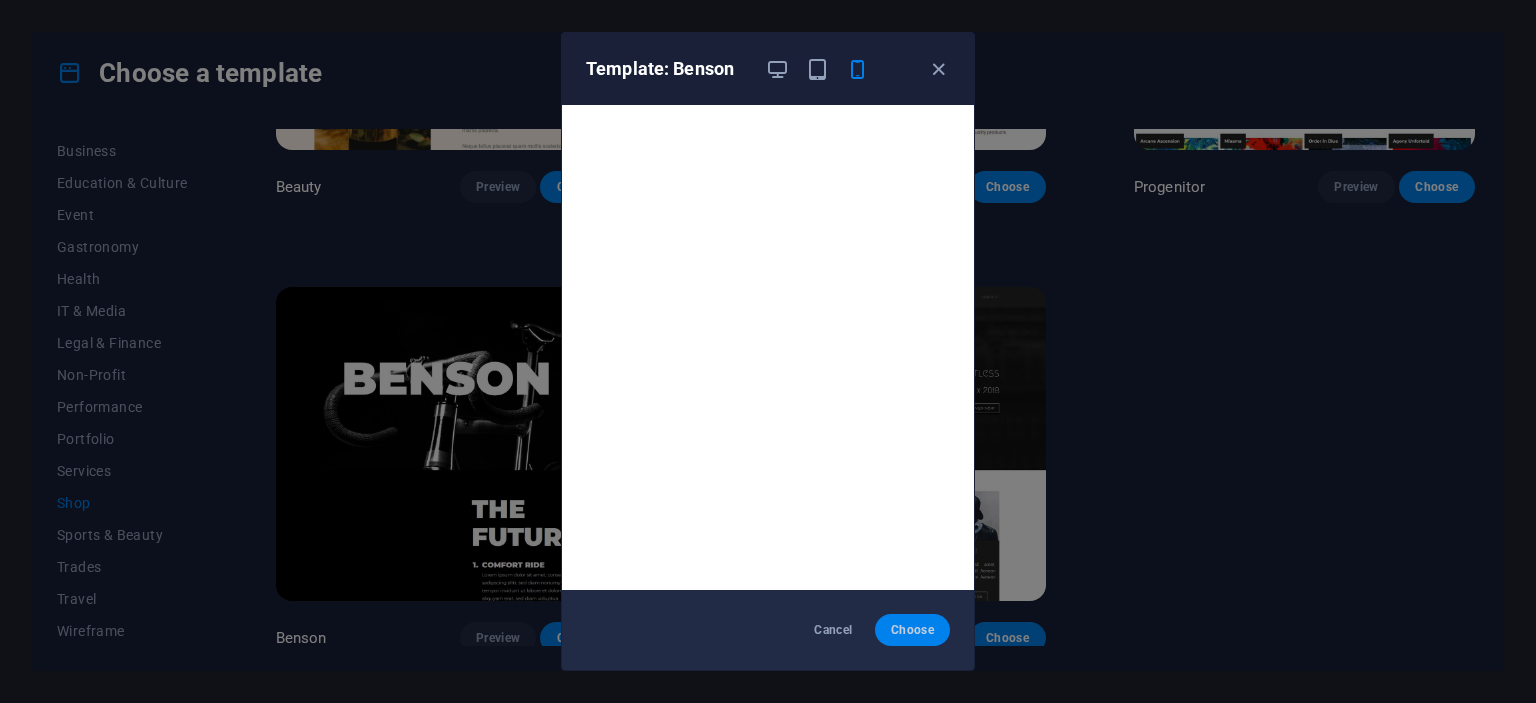 click on "Choose" at bounding box center (912, 630) 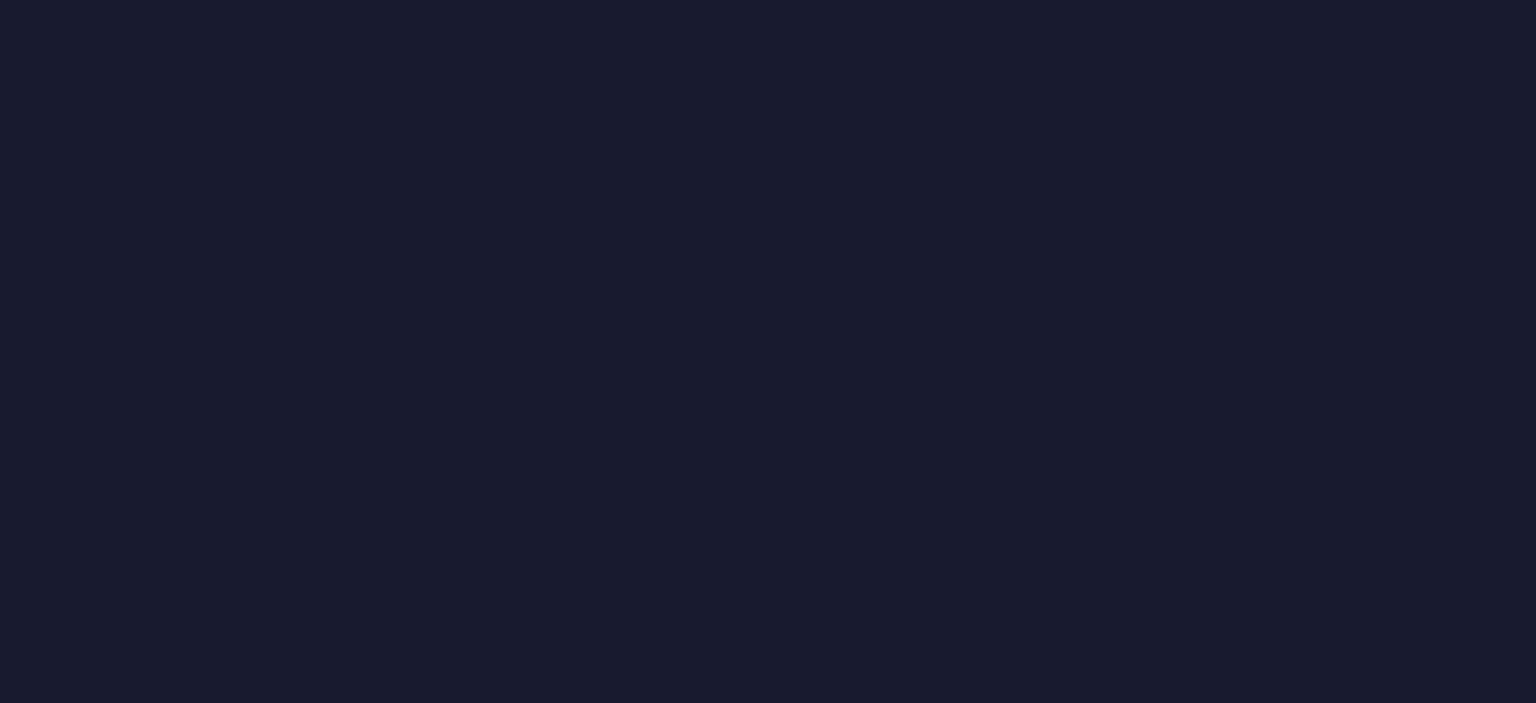 scroll, scrollTop: 0, scrollLeft: 0, axis: both 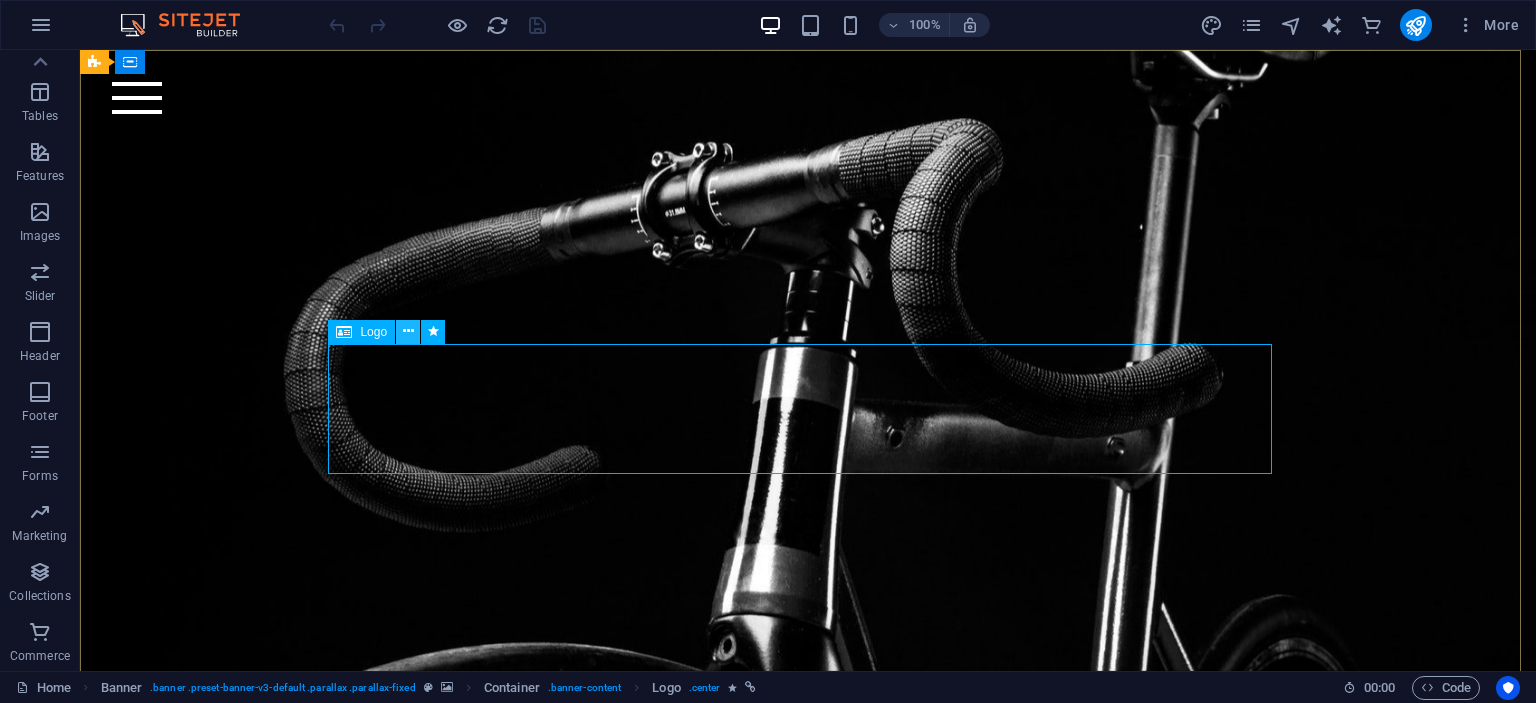 click at bounding box center [408, 332] 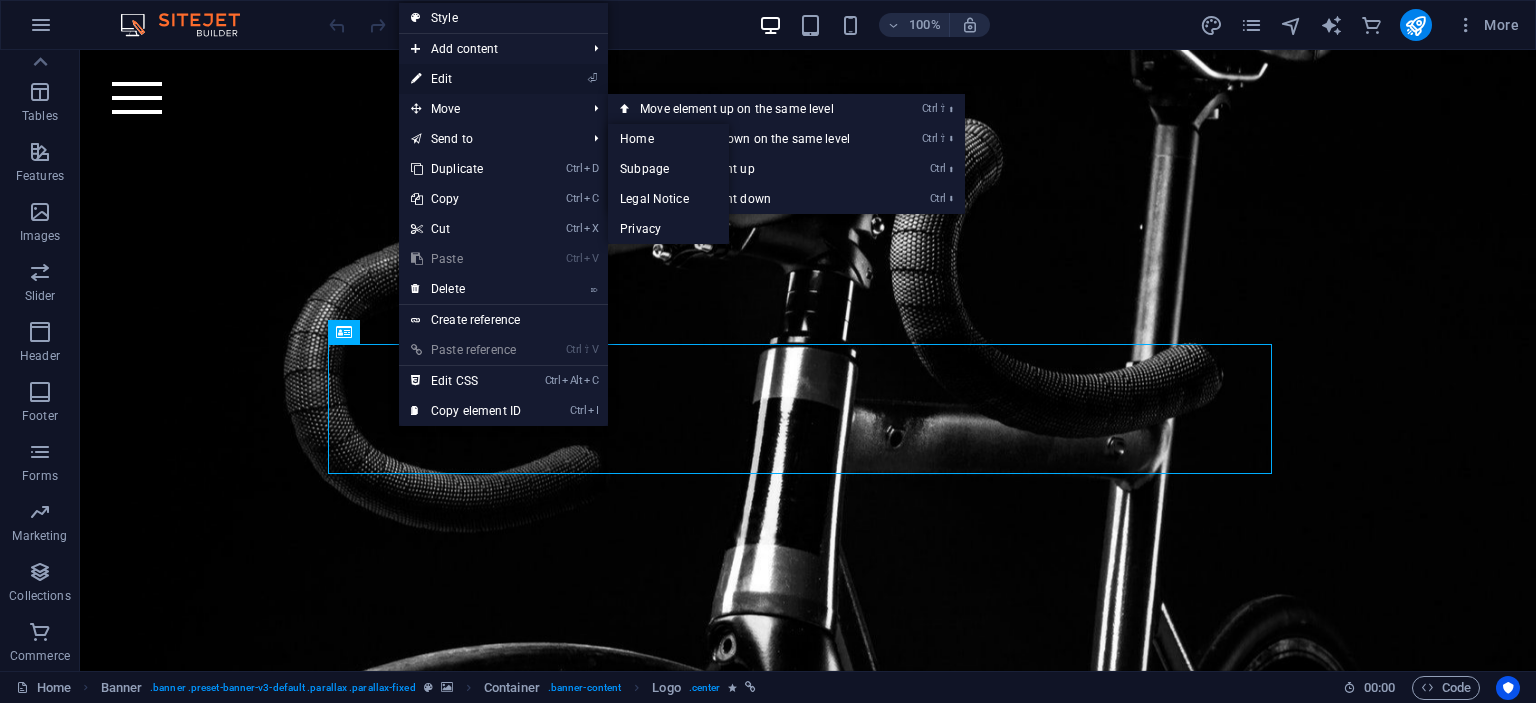 click on "⏎  Edit" at bounding box center (466, 79) 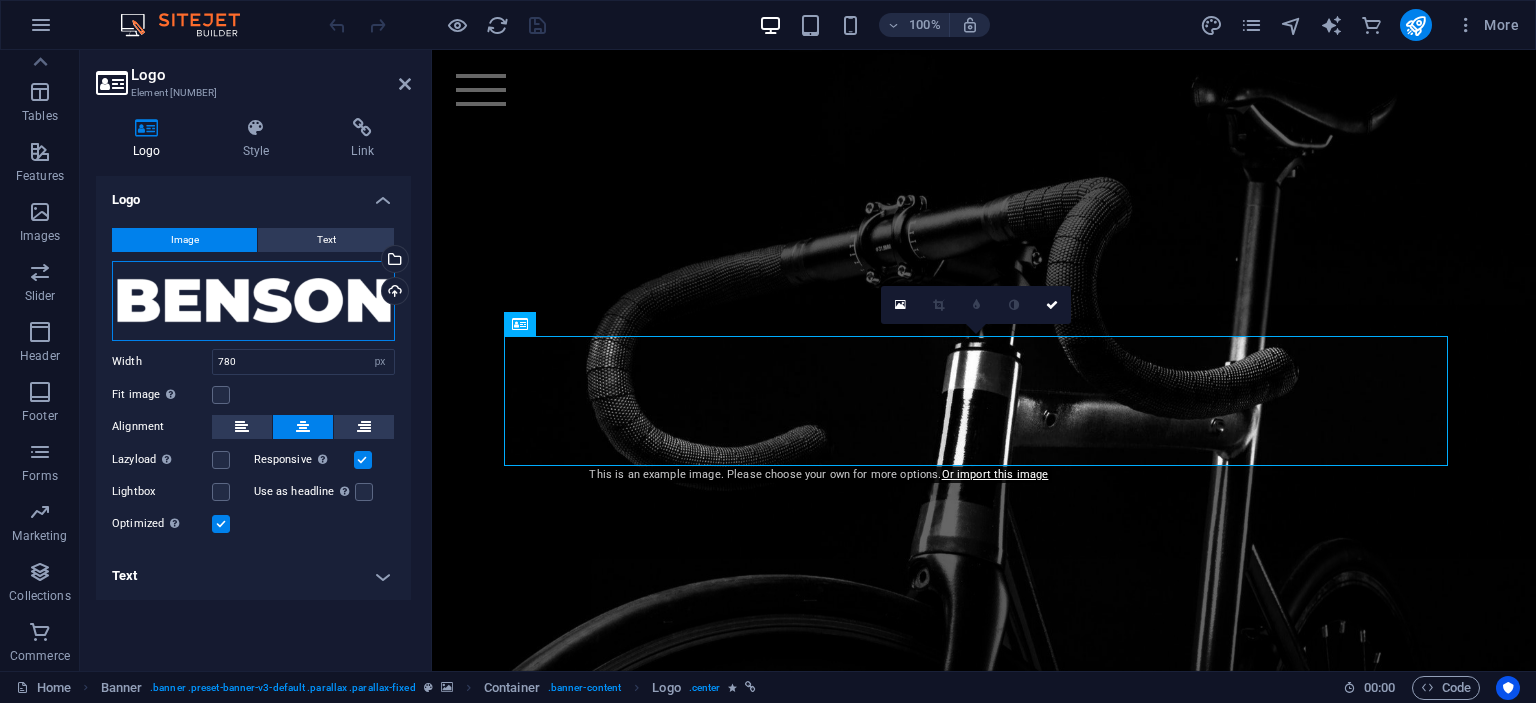 click on "Drag files here, click to choose files or select files from Files or our free stock photos & videos" at bounding box center (253, 301) 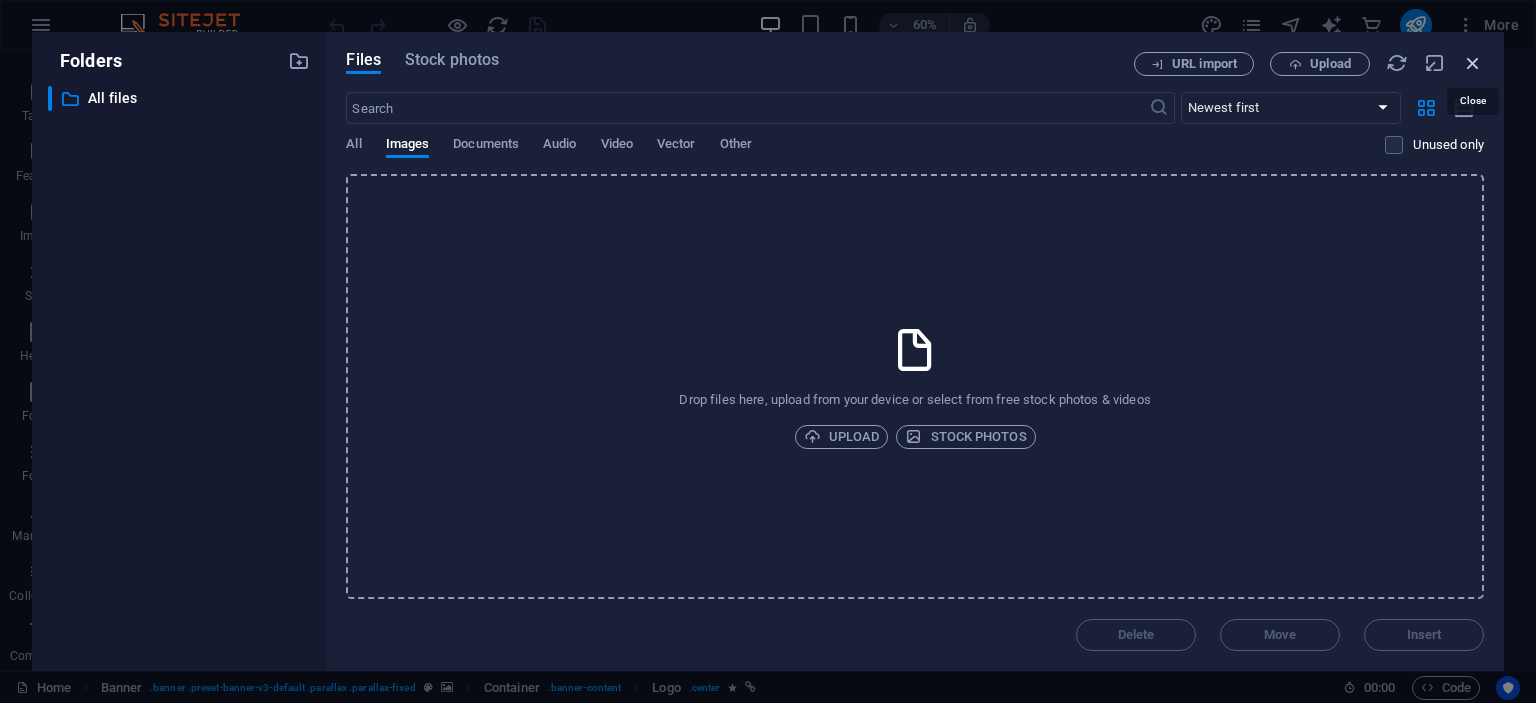 click at bounding box center [1473, 63] 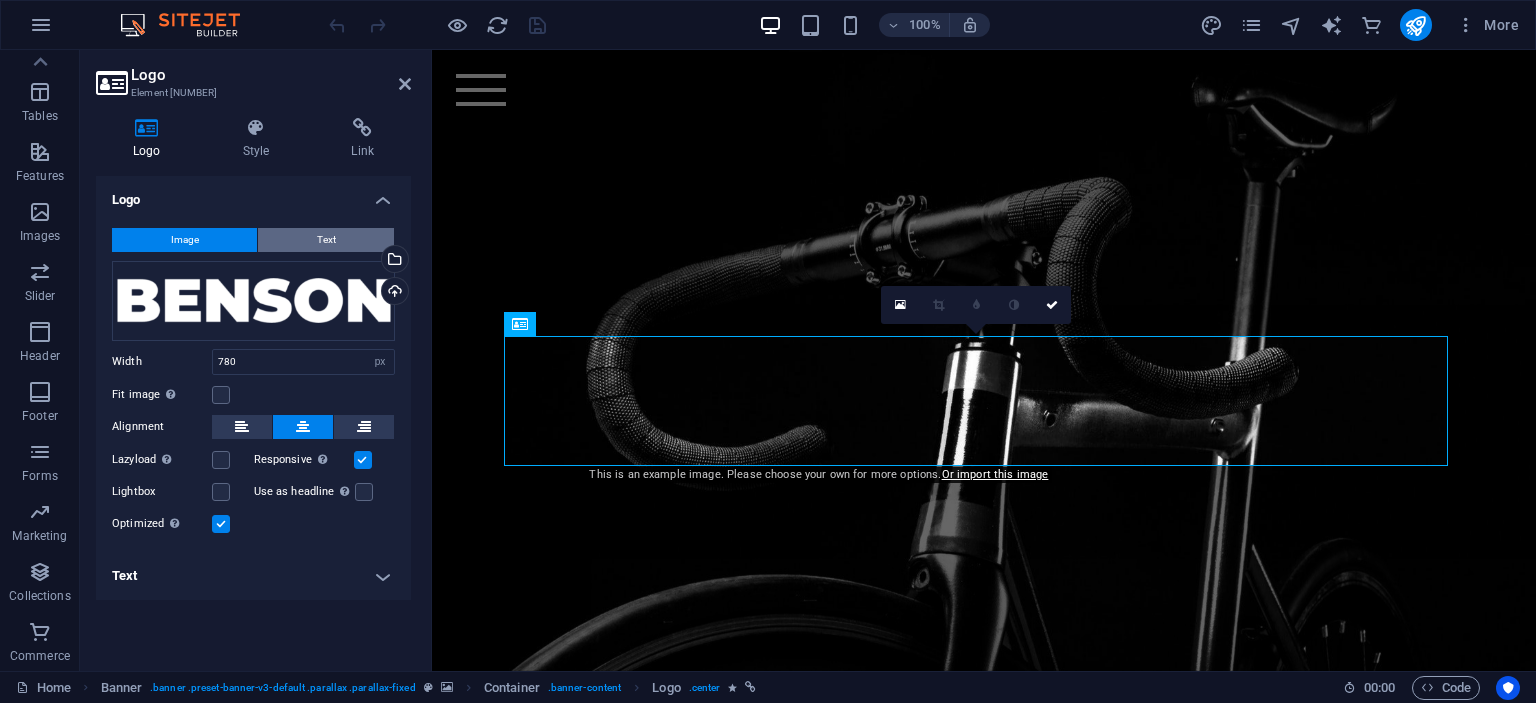 click on "Image Text Drag files here, click to choose files or select files from Files or our free stock photos & videos Select files from the file manager, stock photos, or upload file(s) Upload Width 780 Default auto px rem % em vh vw Fit image Automatically fit image to a fixed width and height Height Default auto px Alignment Lazyload Loading images after the page loads improves page speed. Responsive Automatically load retina image and smartphone optimized sizes. Lightbox Use as headline The image will be wrapped in an H1 headline tag. Useful for giving alternative text the weight of an H1 headline, e.g. for the logo. Leave unchecked if uncertain. Optimized Images are compressed to improve page speed. Position Direction Custom X offset 50 px rem % vh vw Y offset 50 px rem % vh vw Edit design" at bounding box center [253, 382] 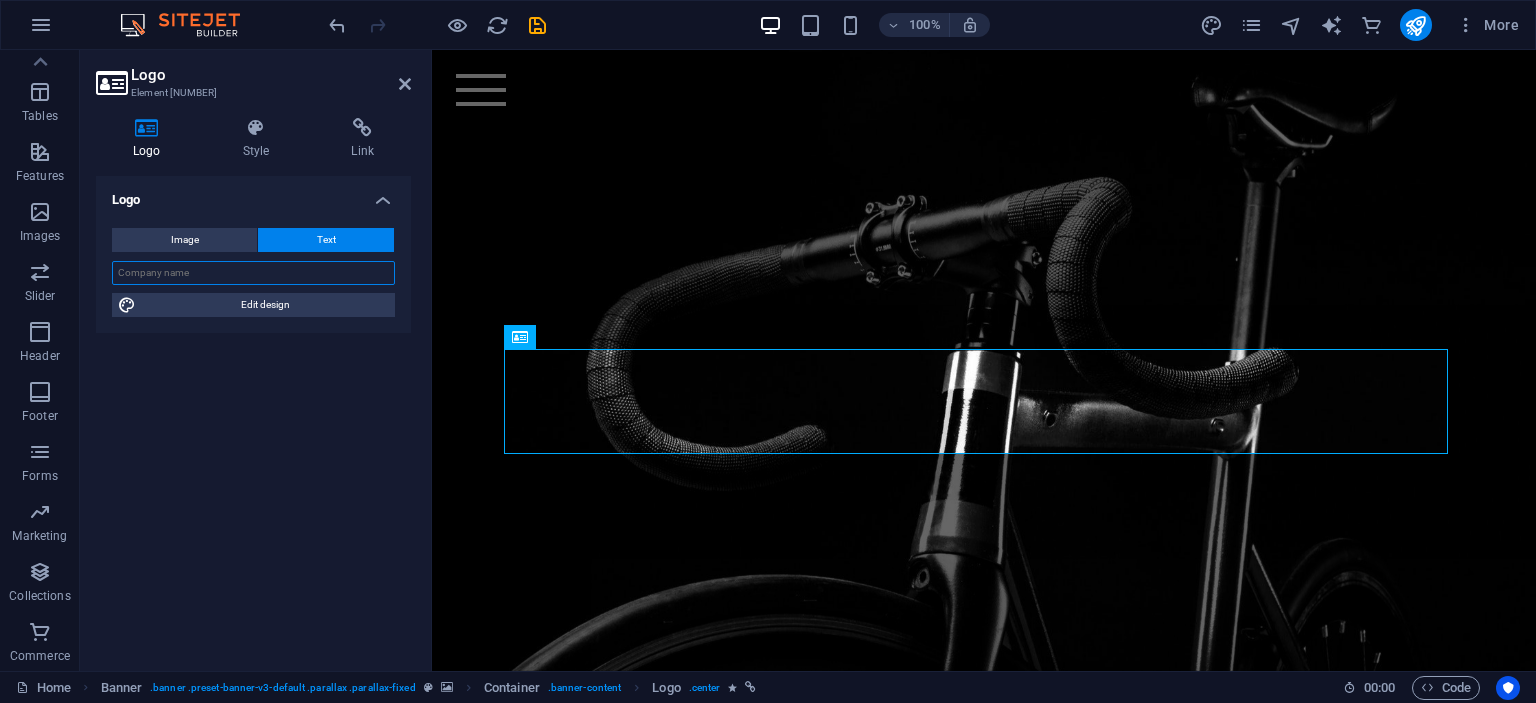 click at bounding box center [253, 273] 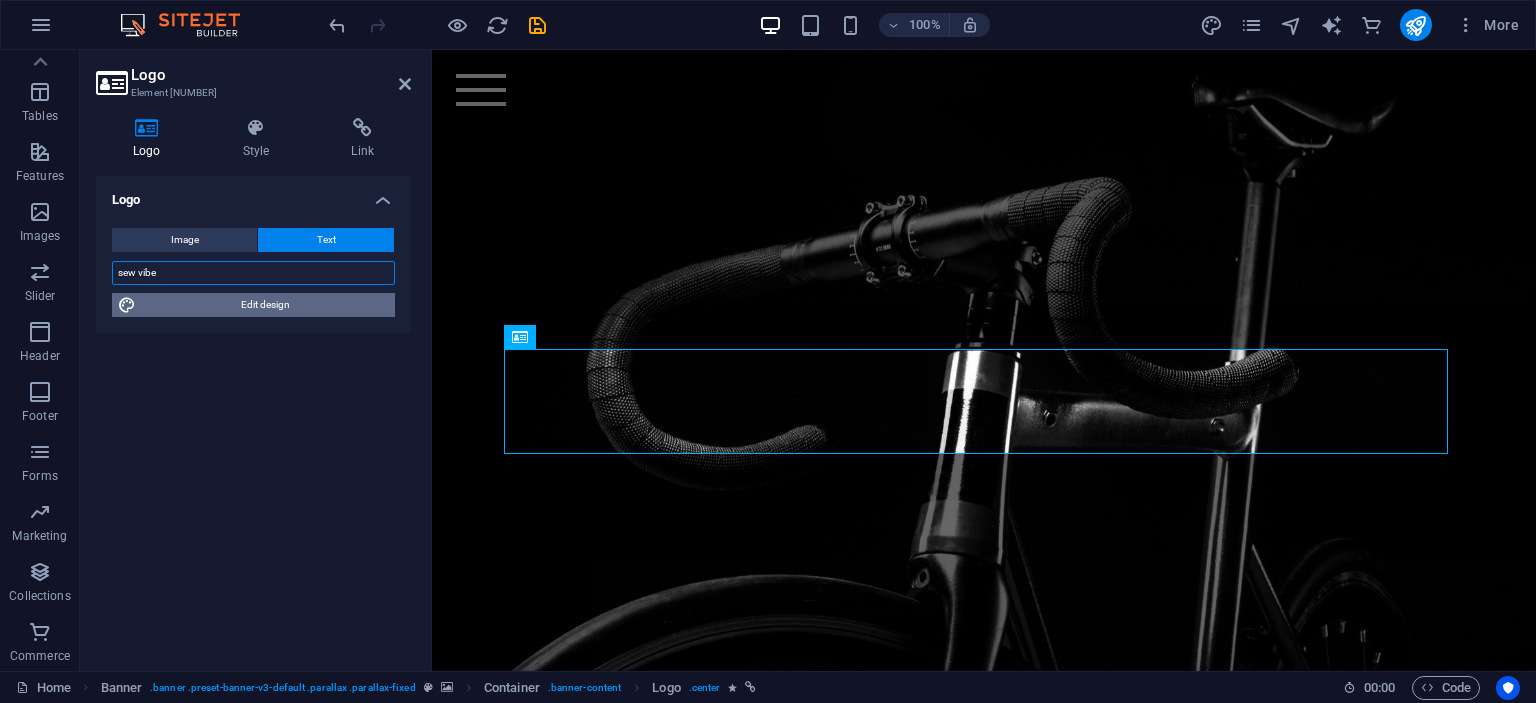 type on "sew vibe" 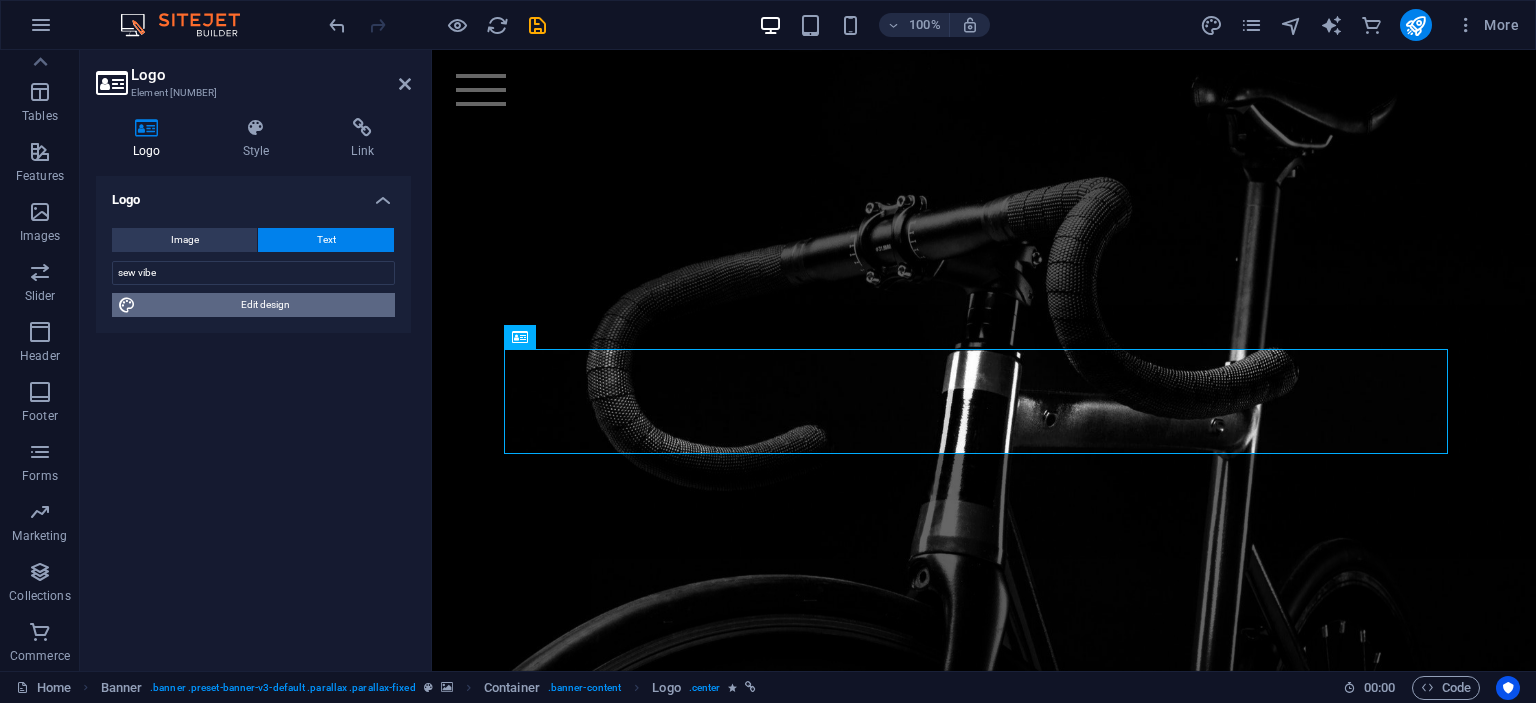click on "Edit design" at bounding box center (265, 305) 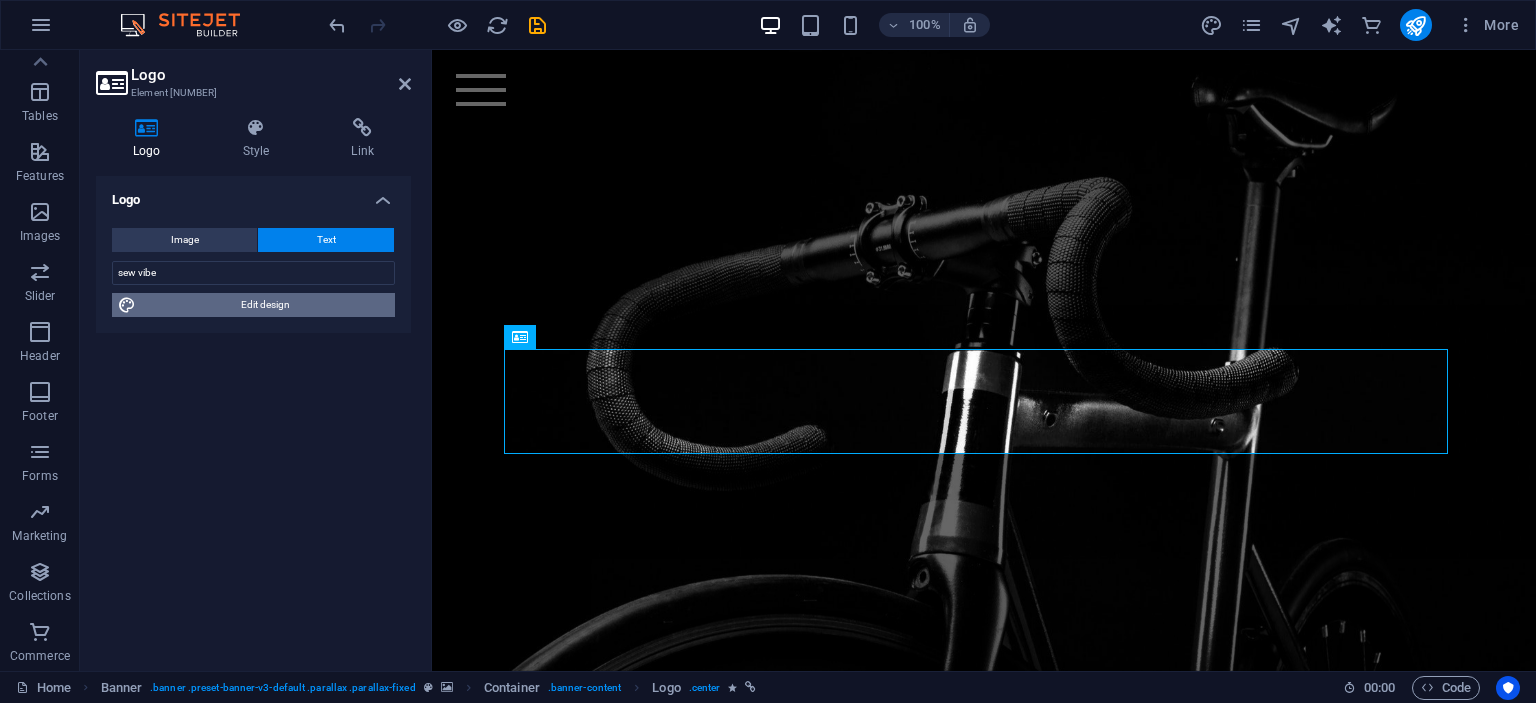 select on "rem" 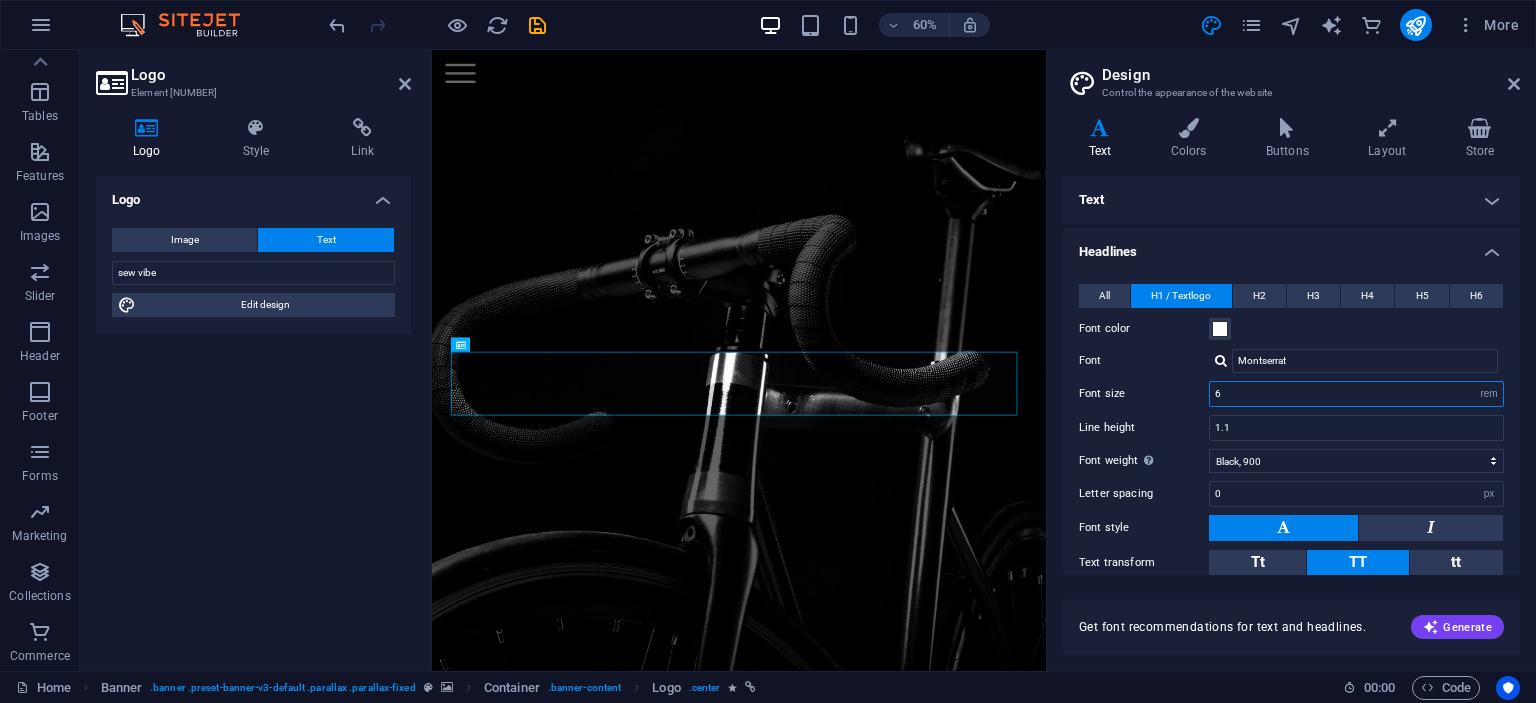 drag, startPoint x: 1345, startPoint y: 383, endPoint x: 1388, endPoint y: 383, distance: 43 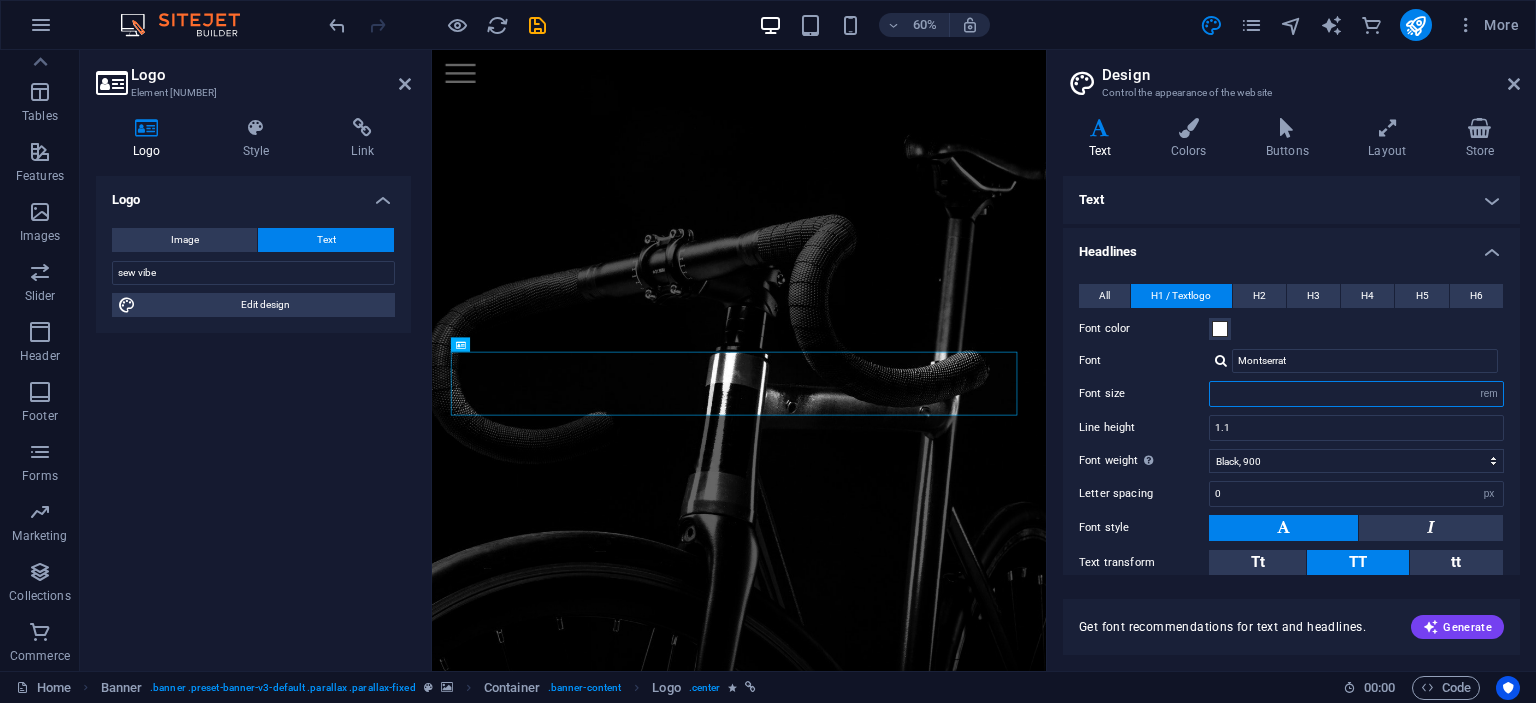 type on "8" 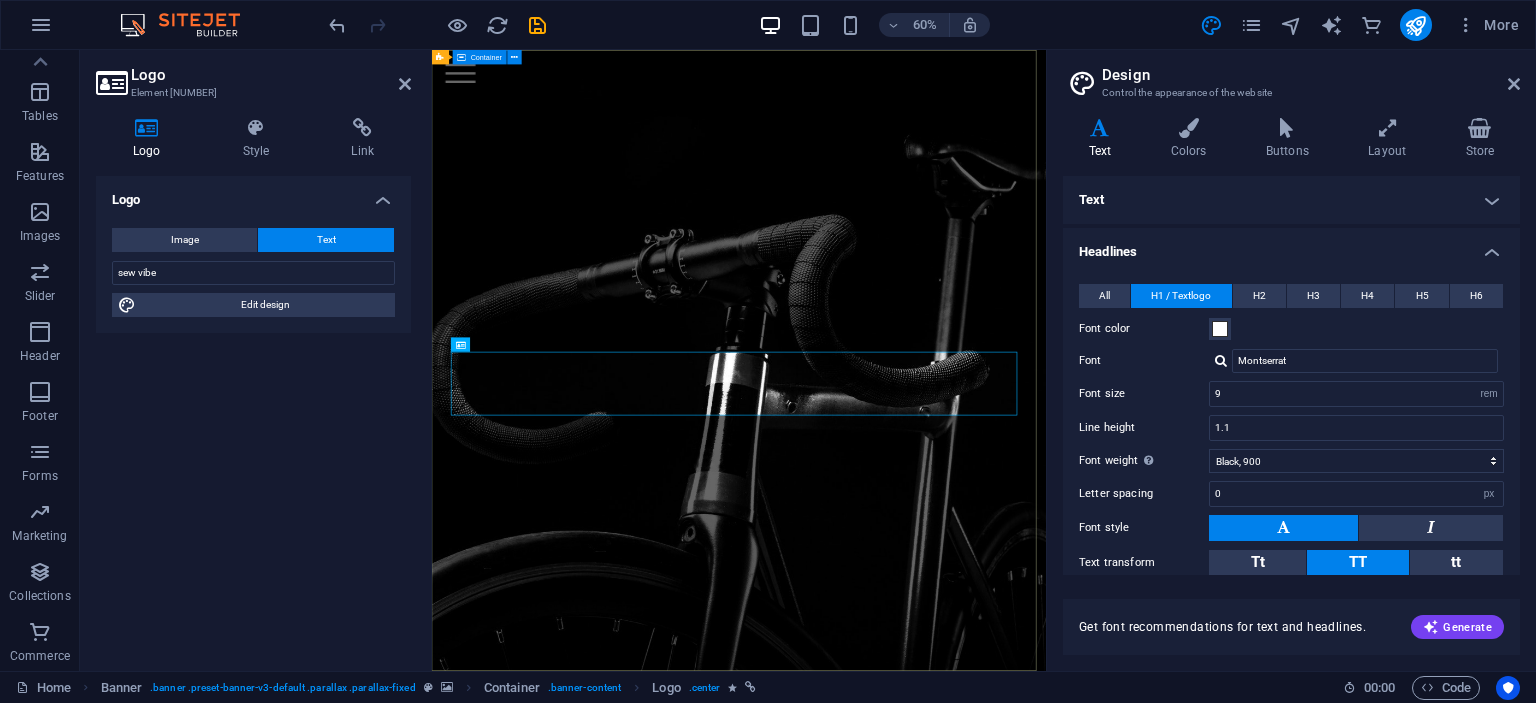 click on "sew vibe" at bounding box center [943, 237] 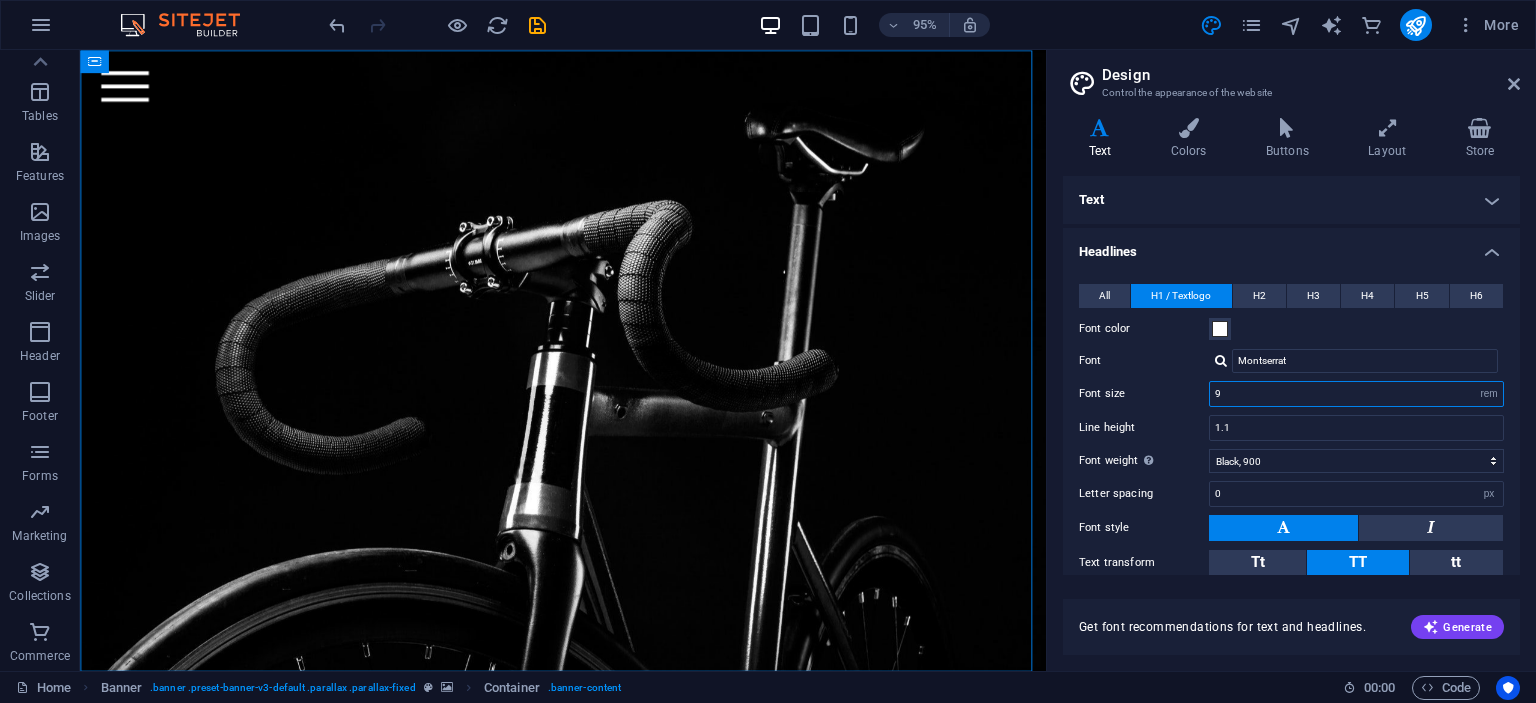 drag, startPoint x: 1234, startPoint y: 391, endPoint x: 1108, endPoint y: 383, distance: 126.253716 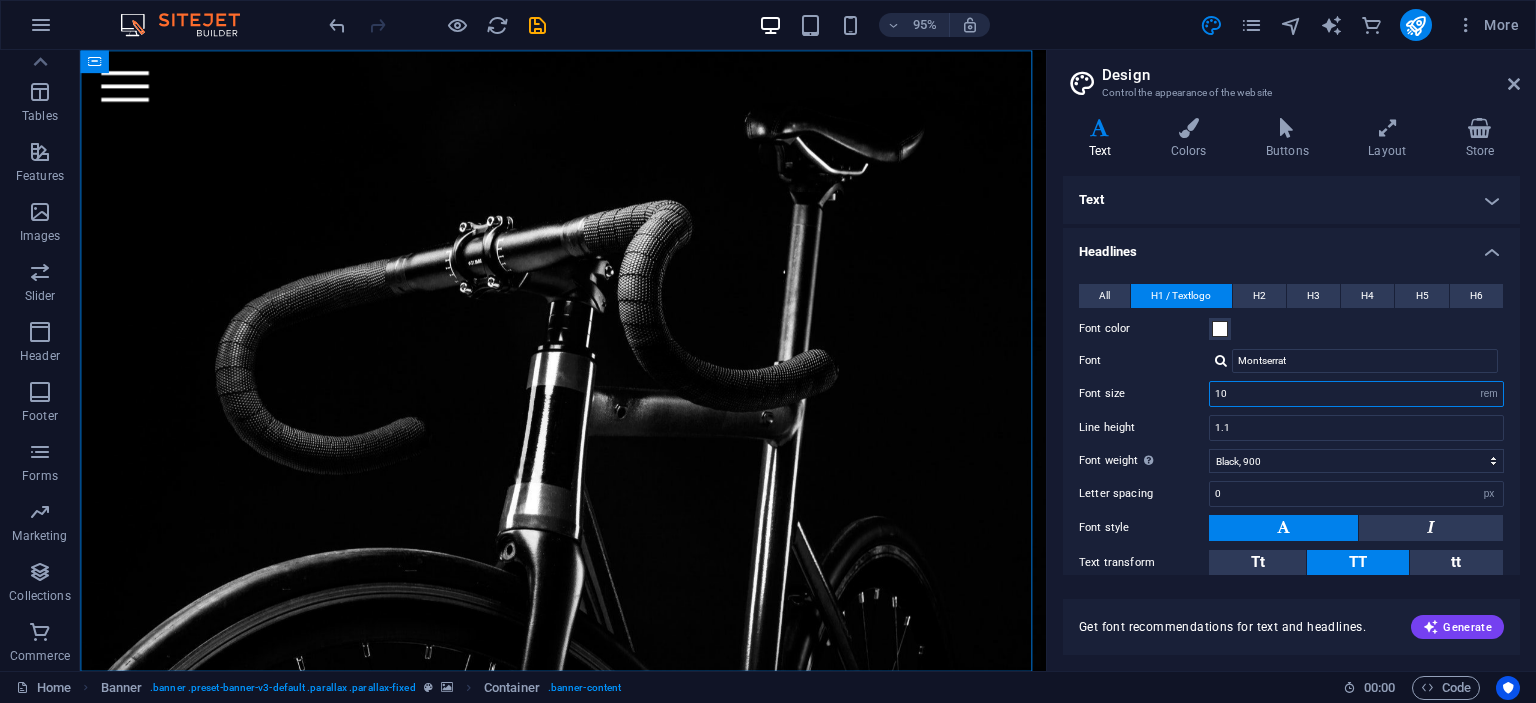 type on "10" 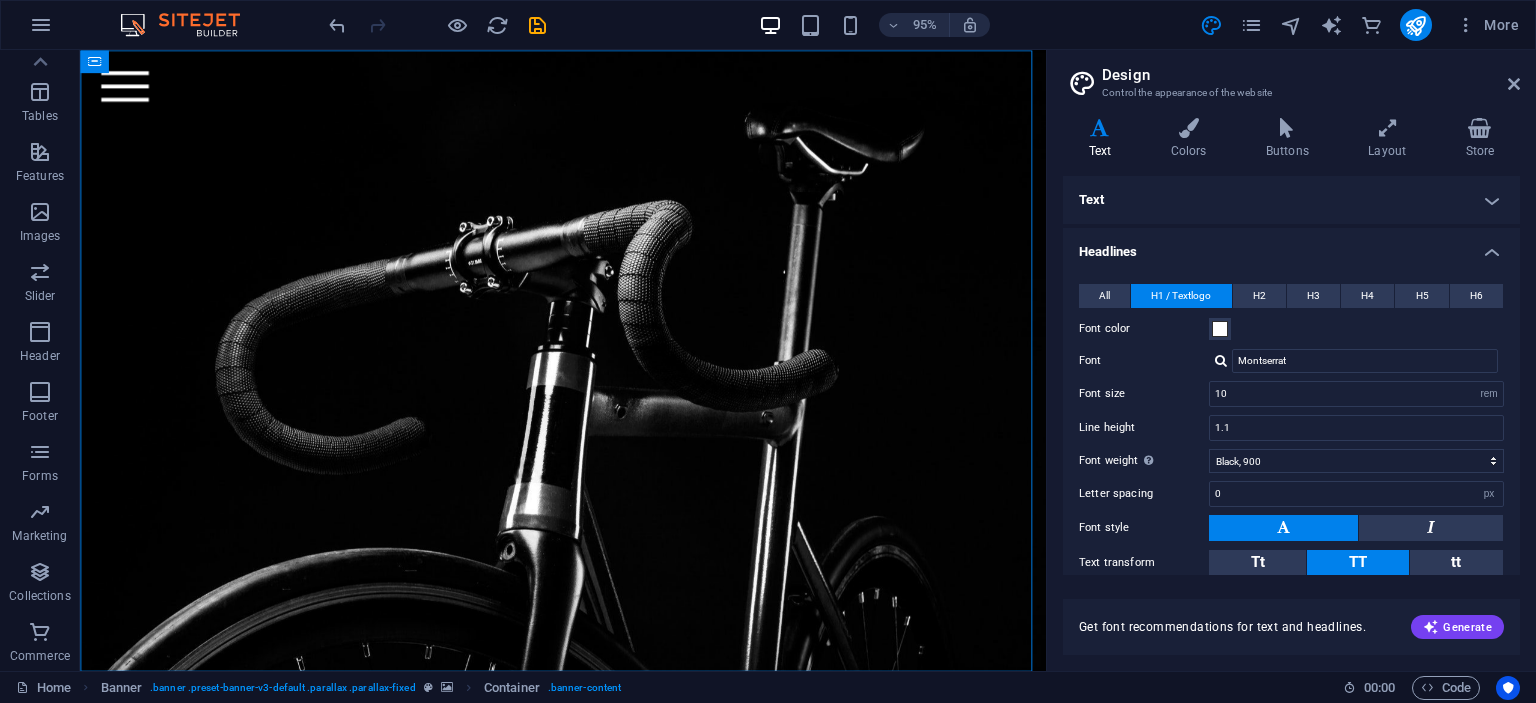 click on "Headlines" at bounding box center (1291, 246) 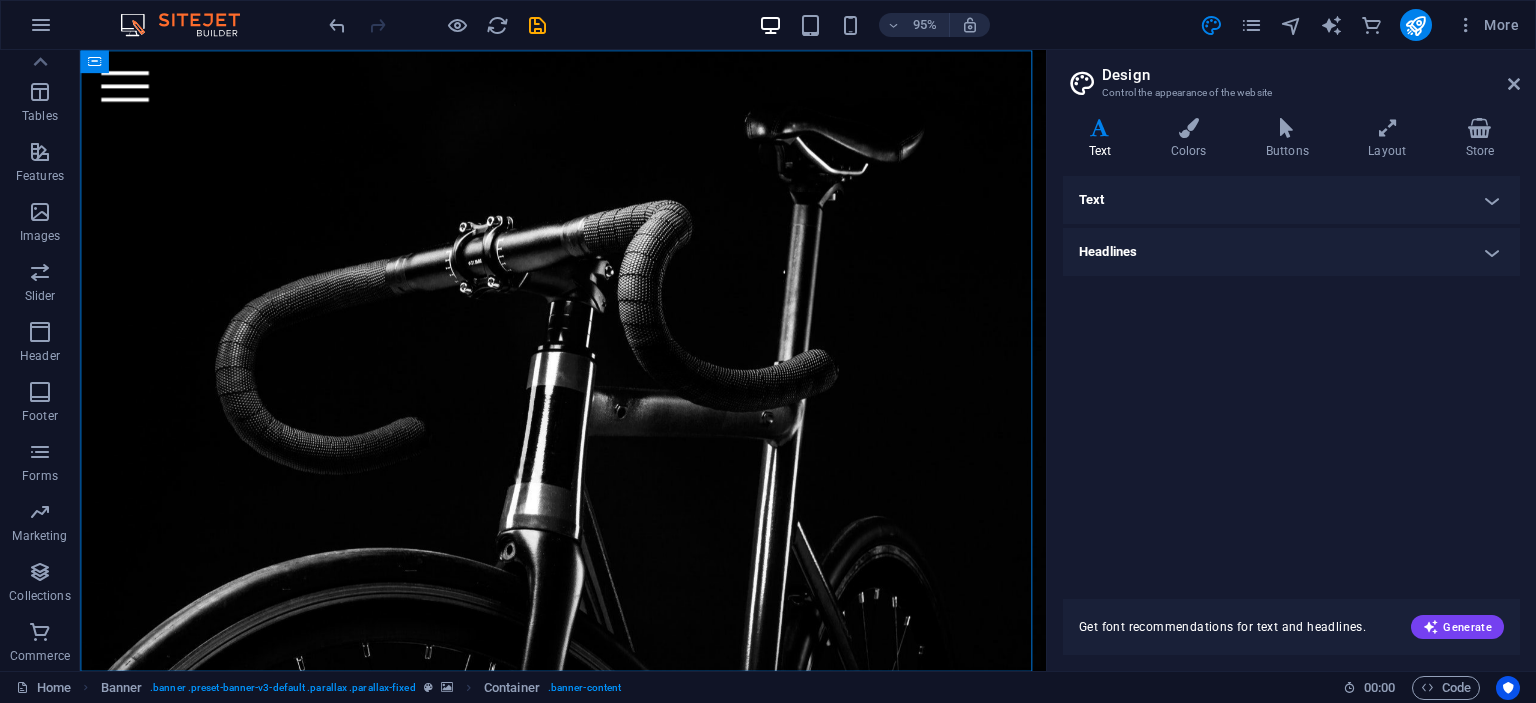 click on "Text" at bounding box center (1291, 200) 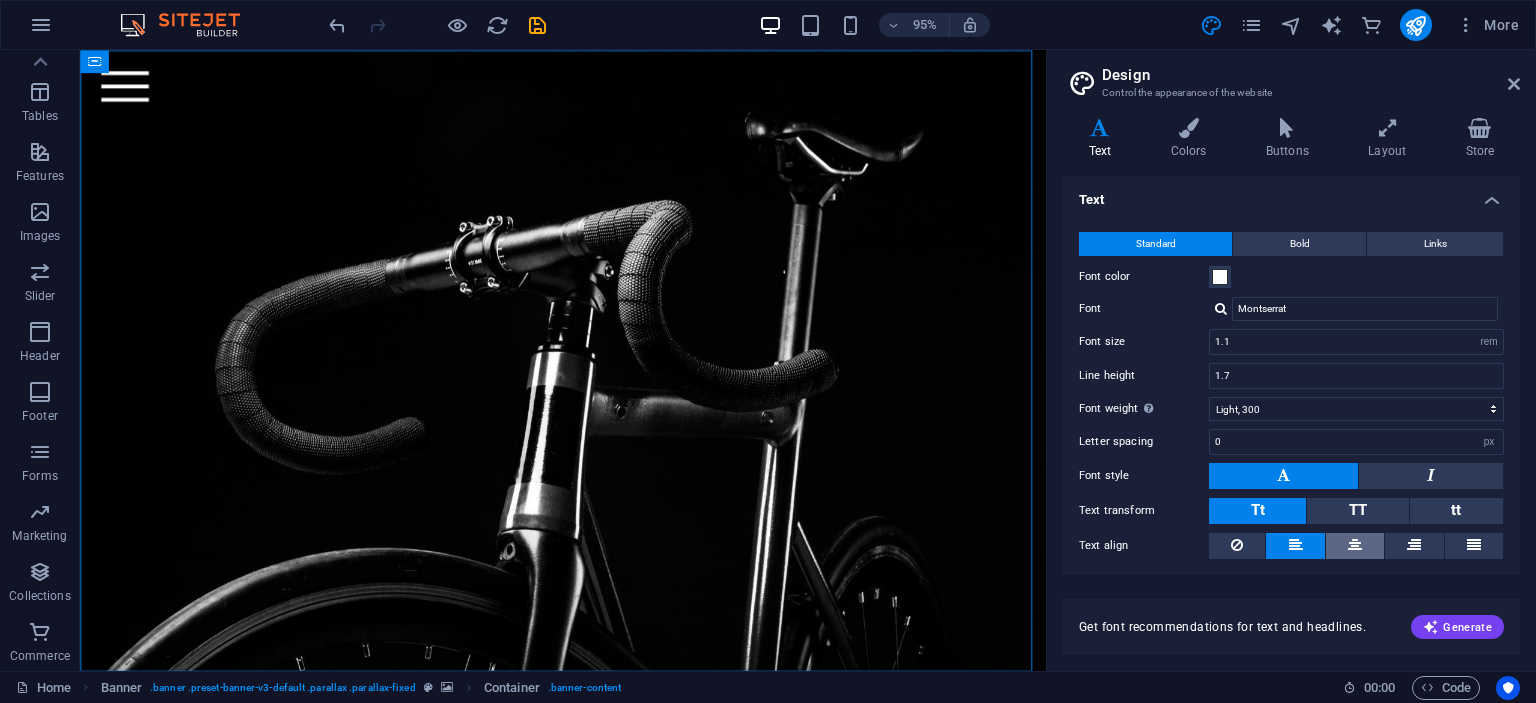 click at bounding box center [1355, 545] 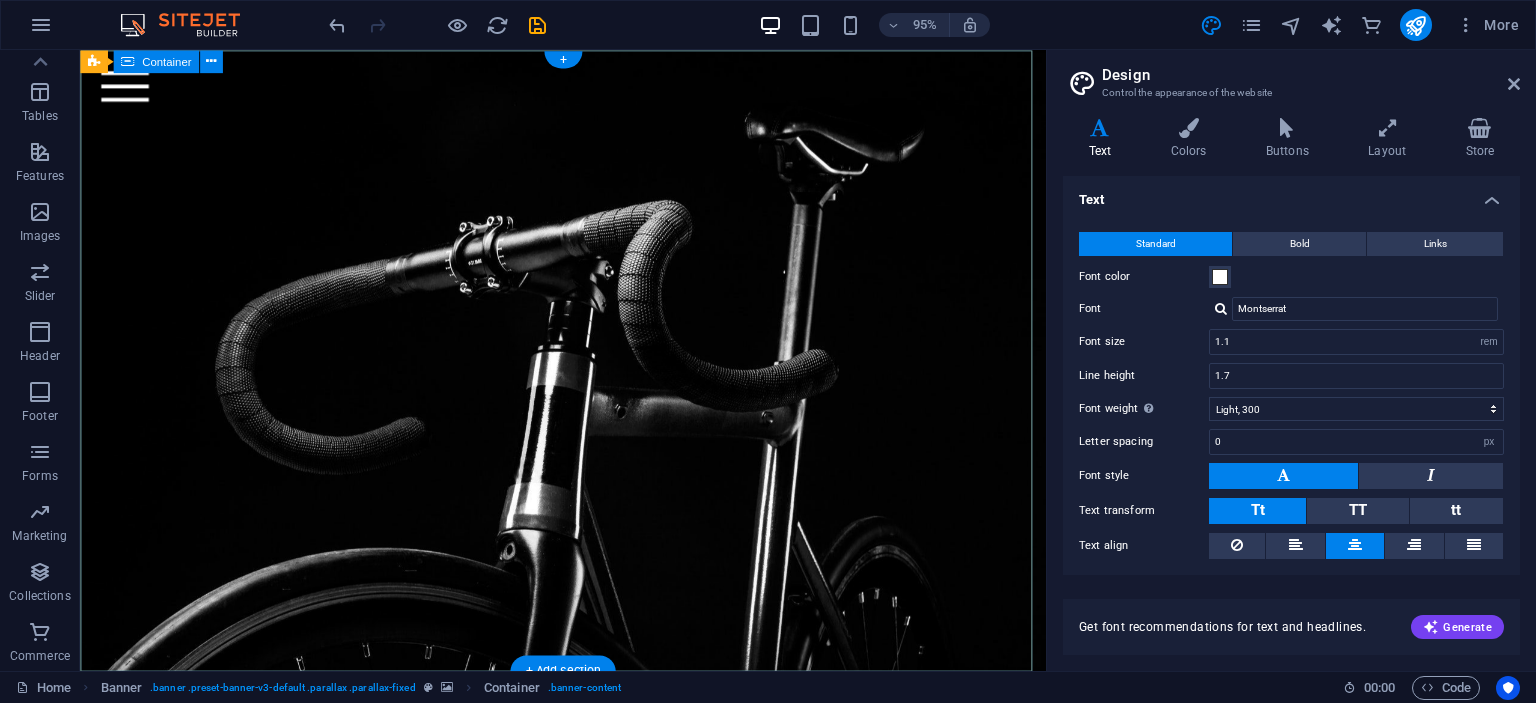 click on "sew vibe" at bounding box center [588, 272] 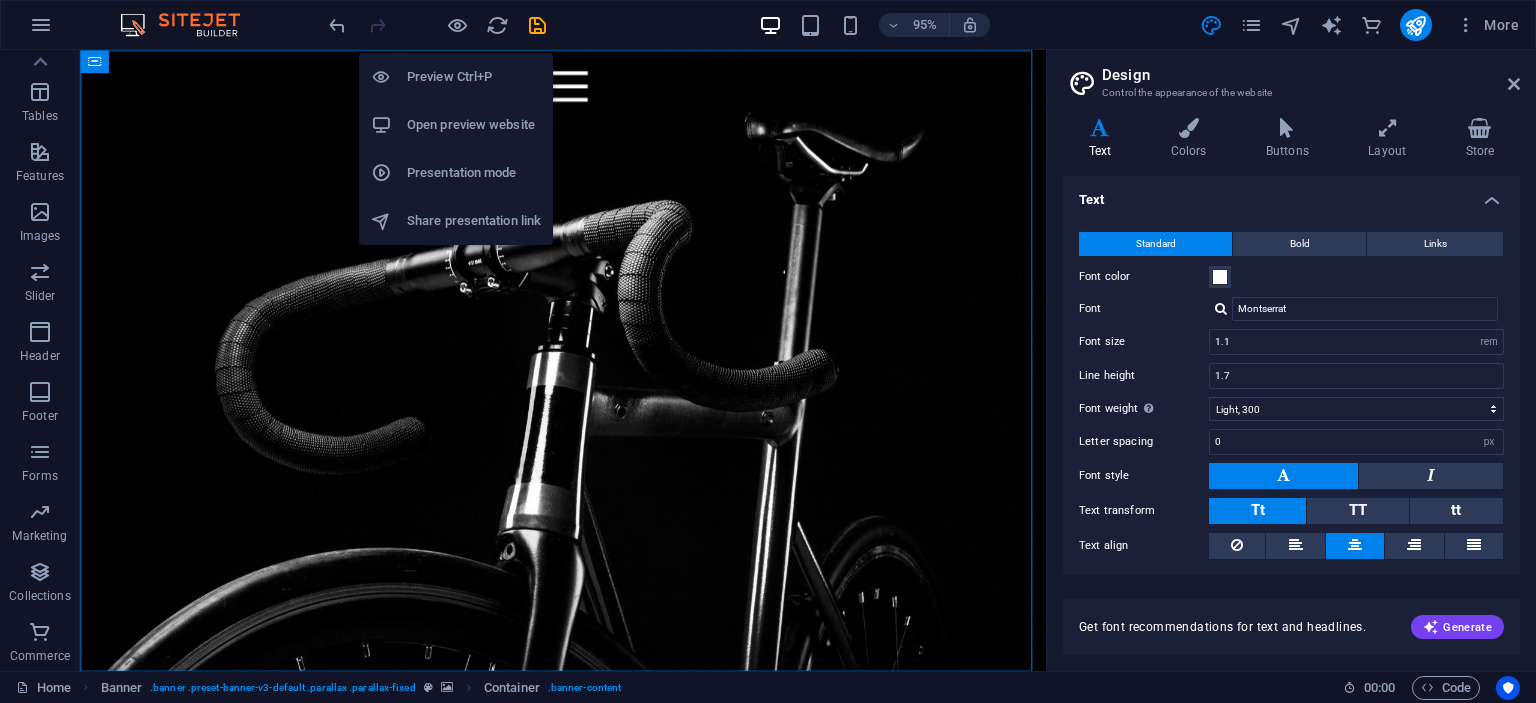 drag, startPoint x: 440, startPoint y: 65, endPoint x: 425, endPoint y: 76, distance: 18.601076 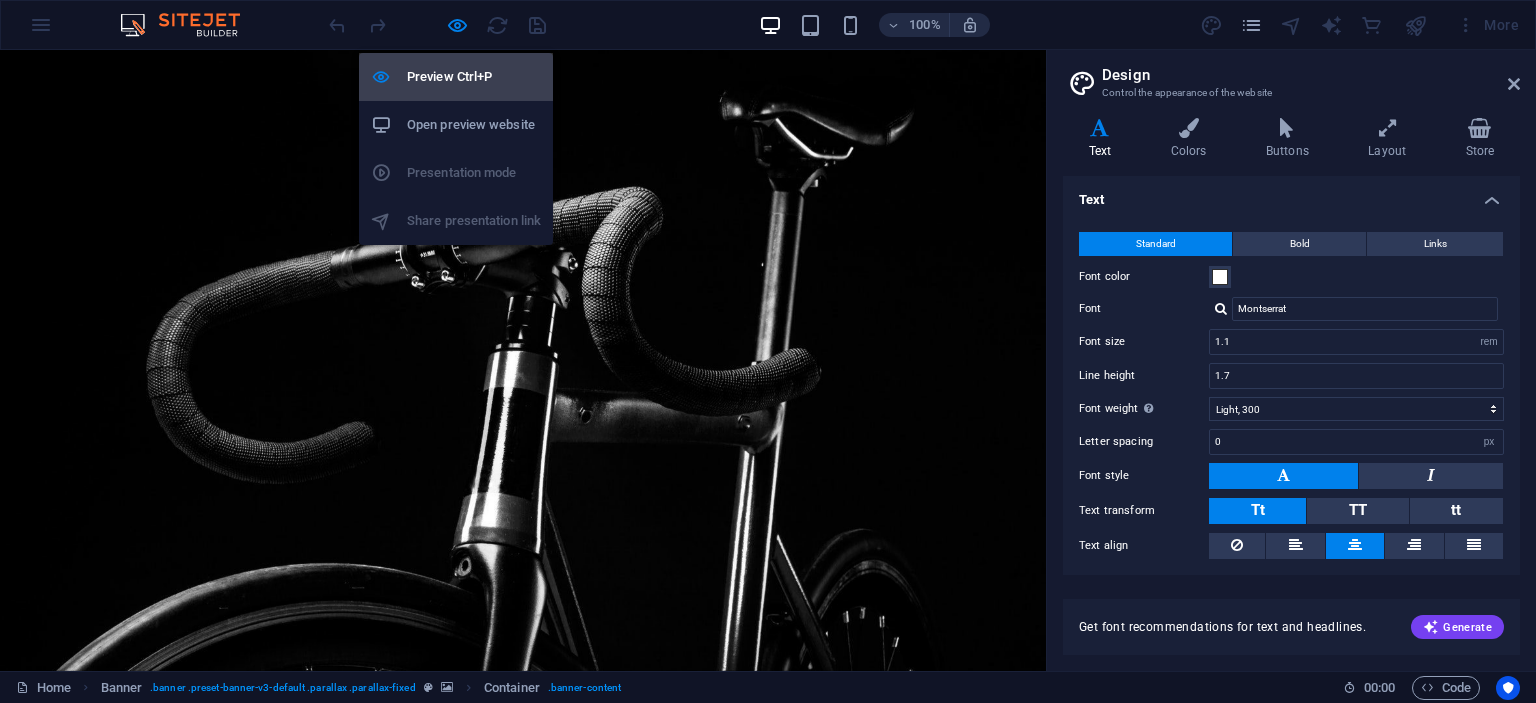 click on "Preview Ctrl+P" at bounding box center (474, 77) 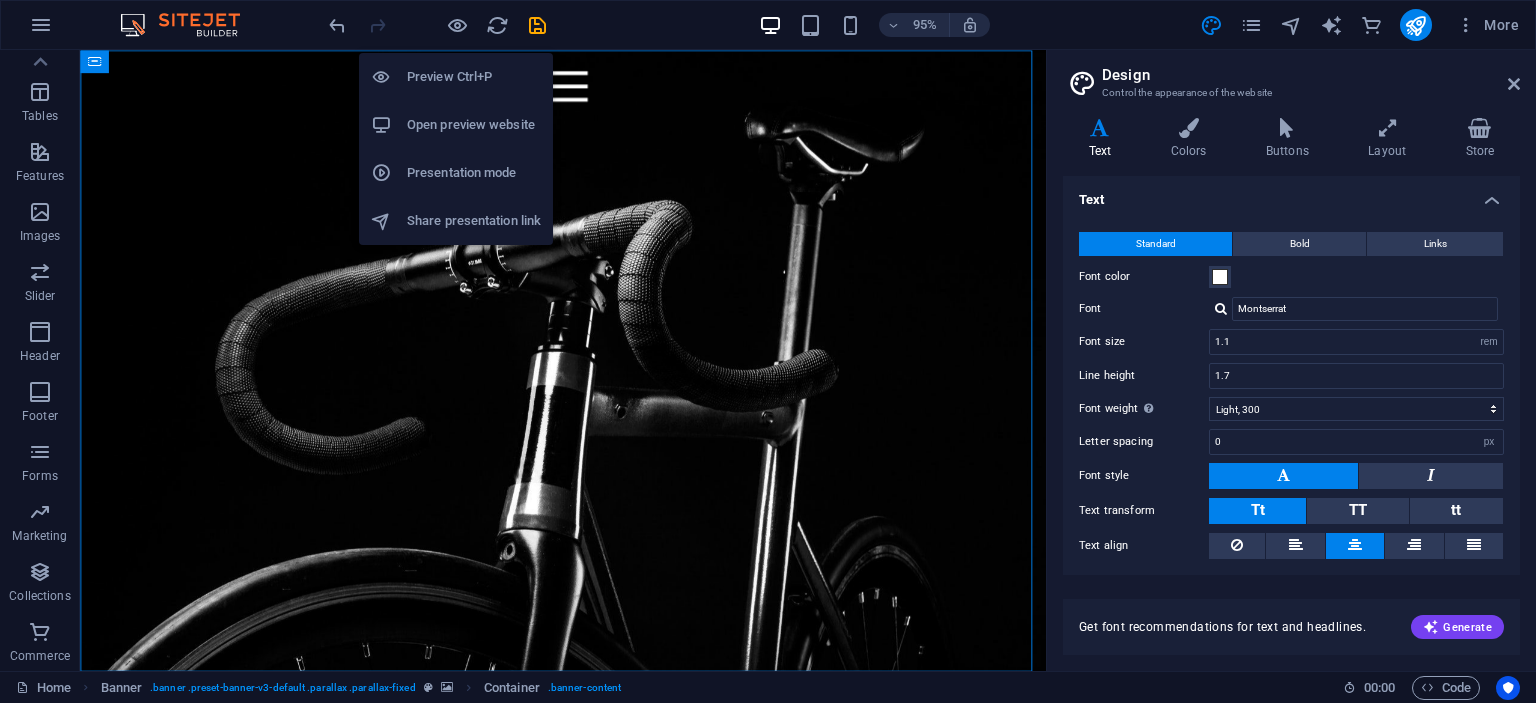 click on "Preview Ctrl+P" at bounding box center [474, 77] 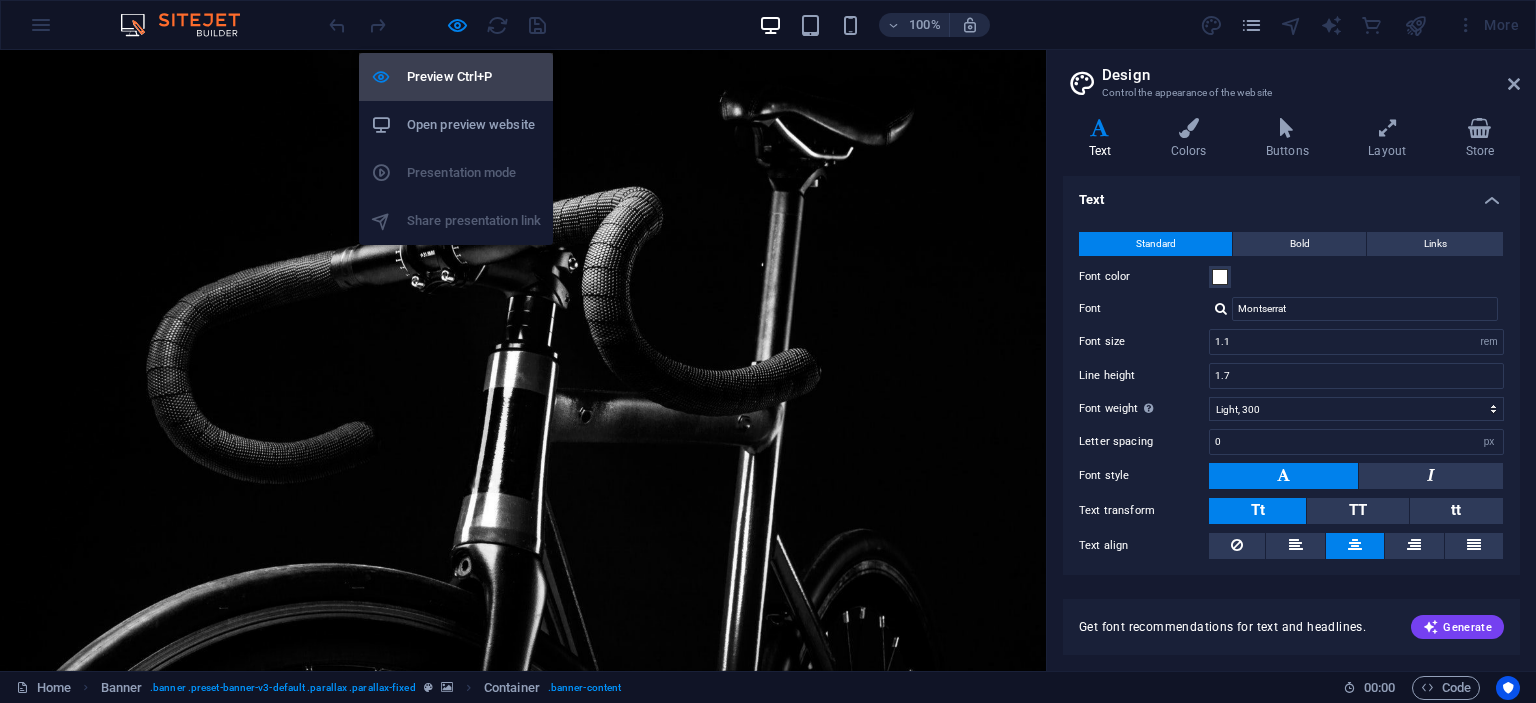 click on "Preview Ctrl+P" at bounding box center [474, 77] 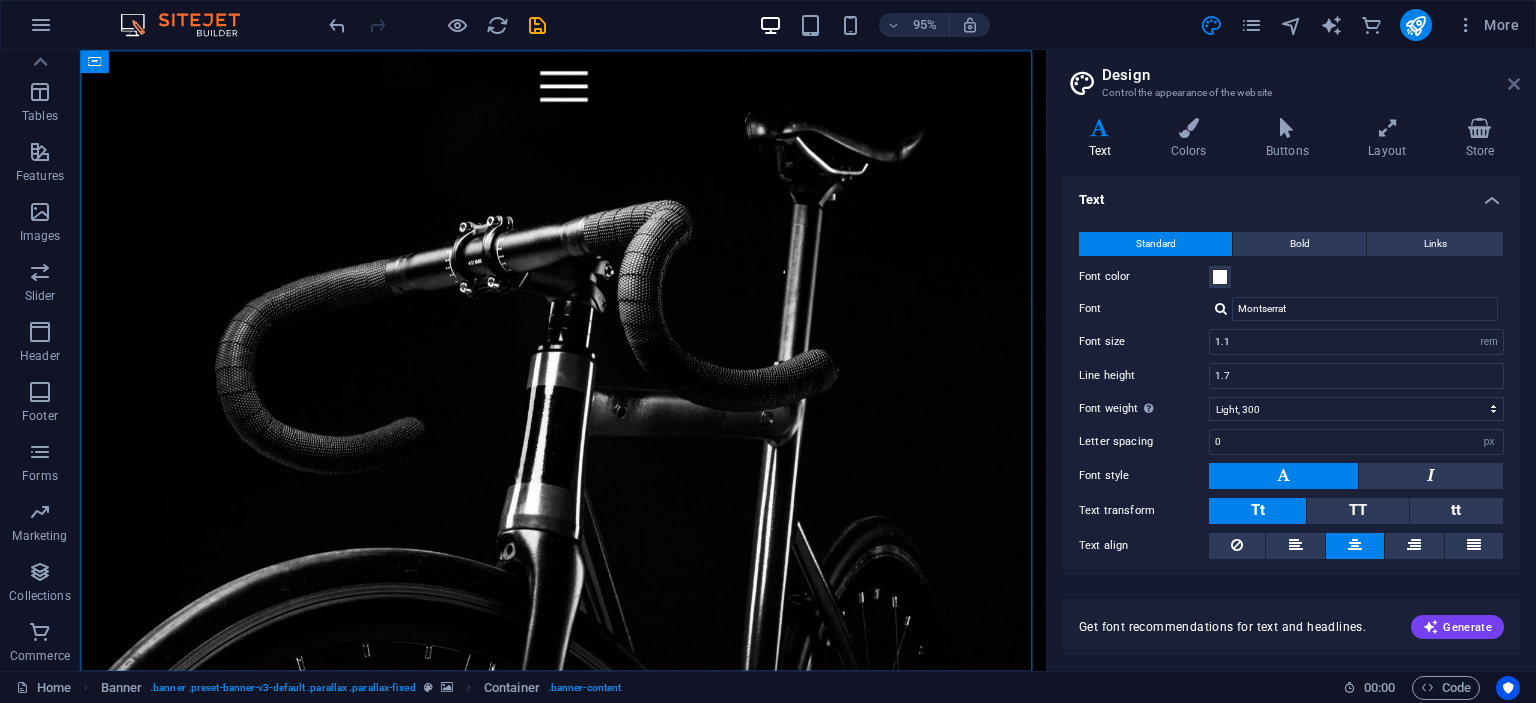 drag, startPoint x: 1512, startPoint y: 80, endPoint x: 643, endPoint y: 86, distance: 869.0207 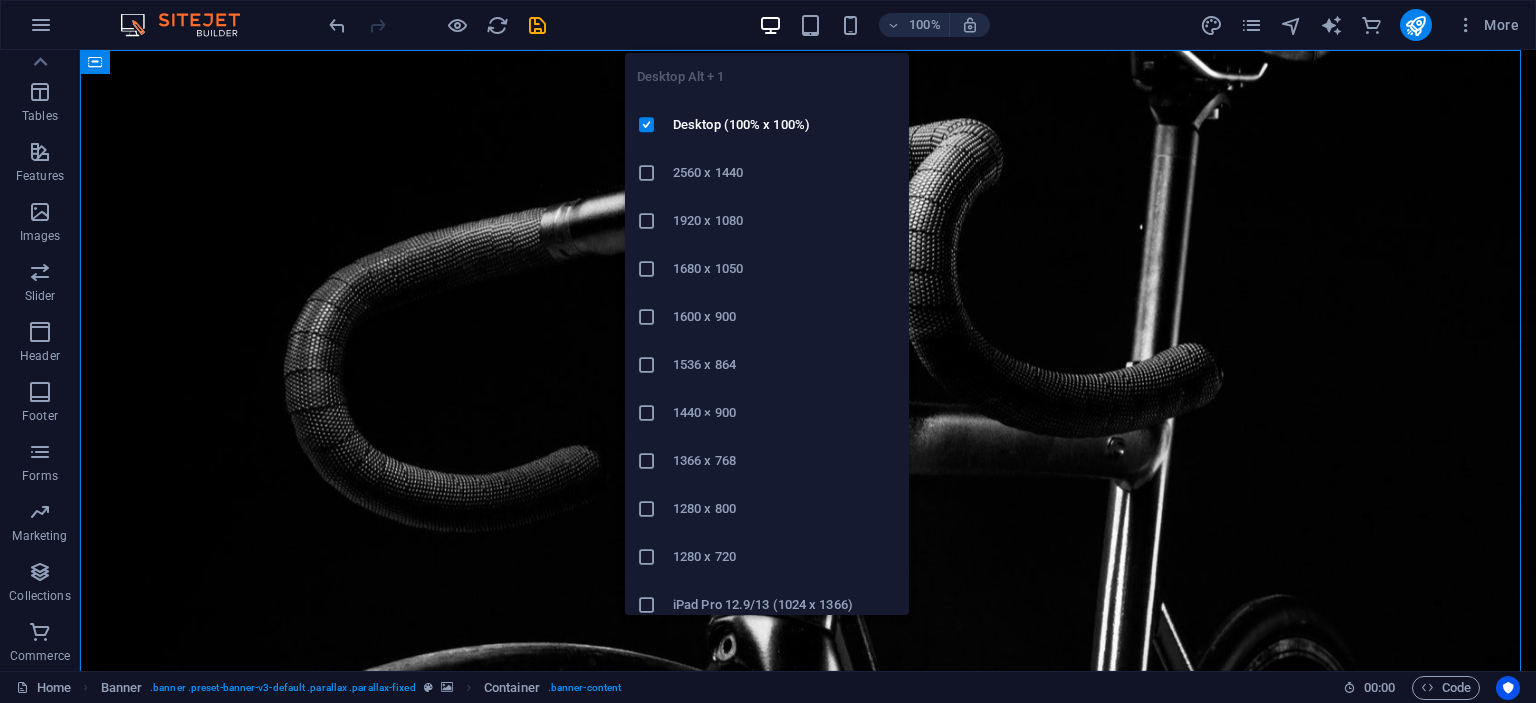 click at bounding box center (770, 25) 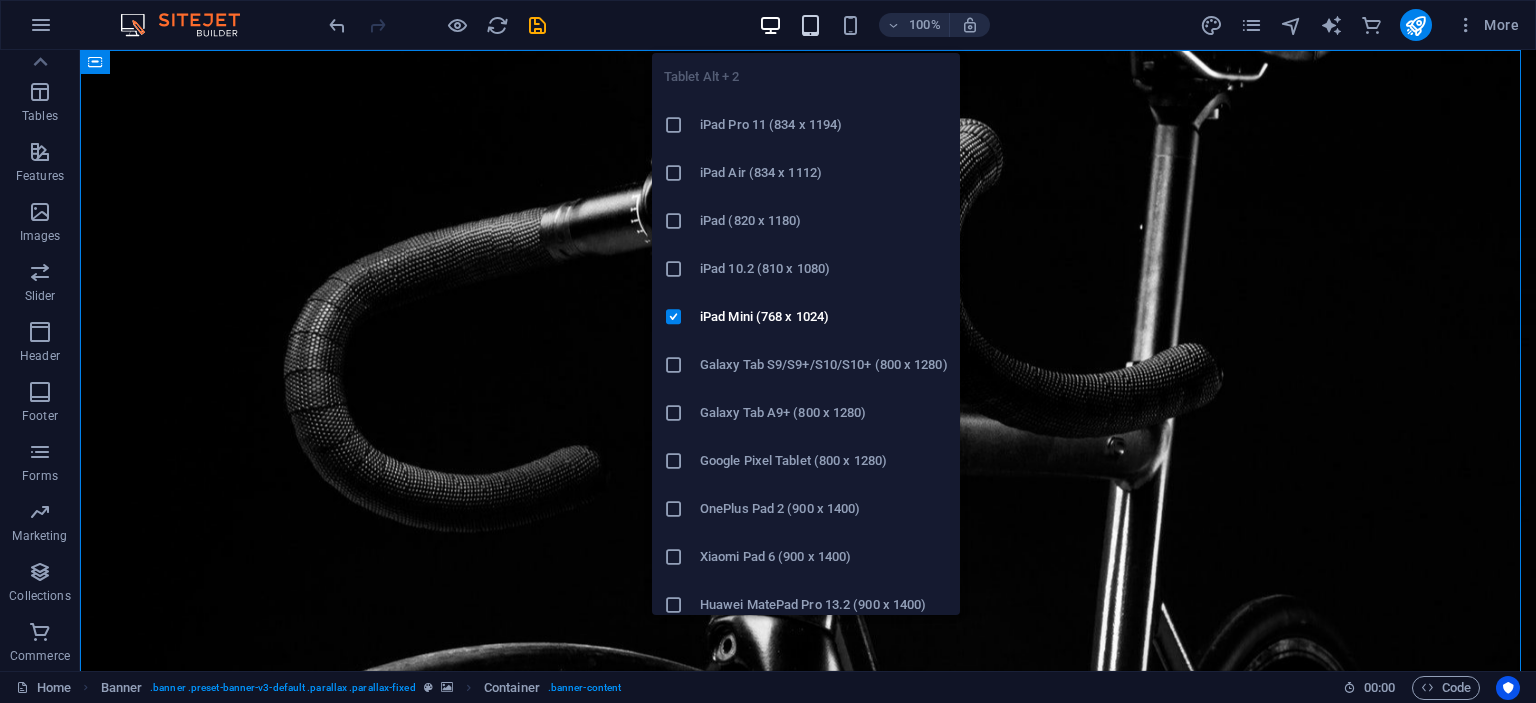 click at bounding box center [810, 25] 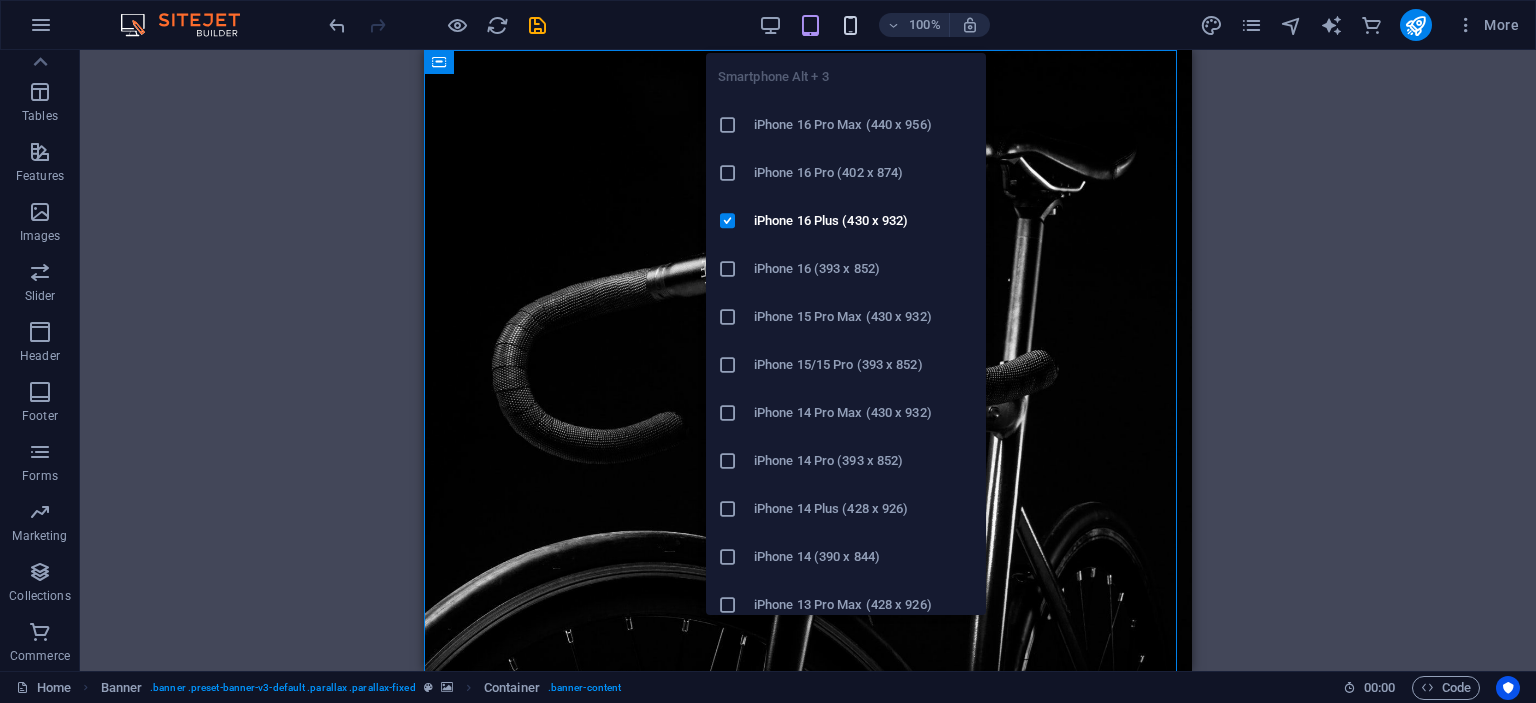 click at bounding box center (850, 25) 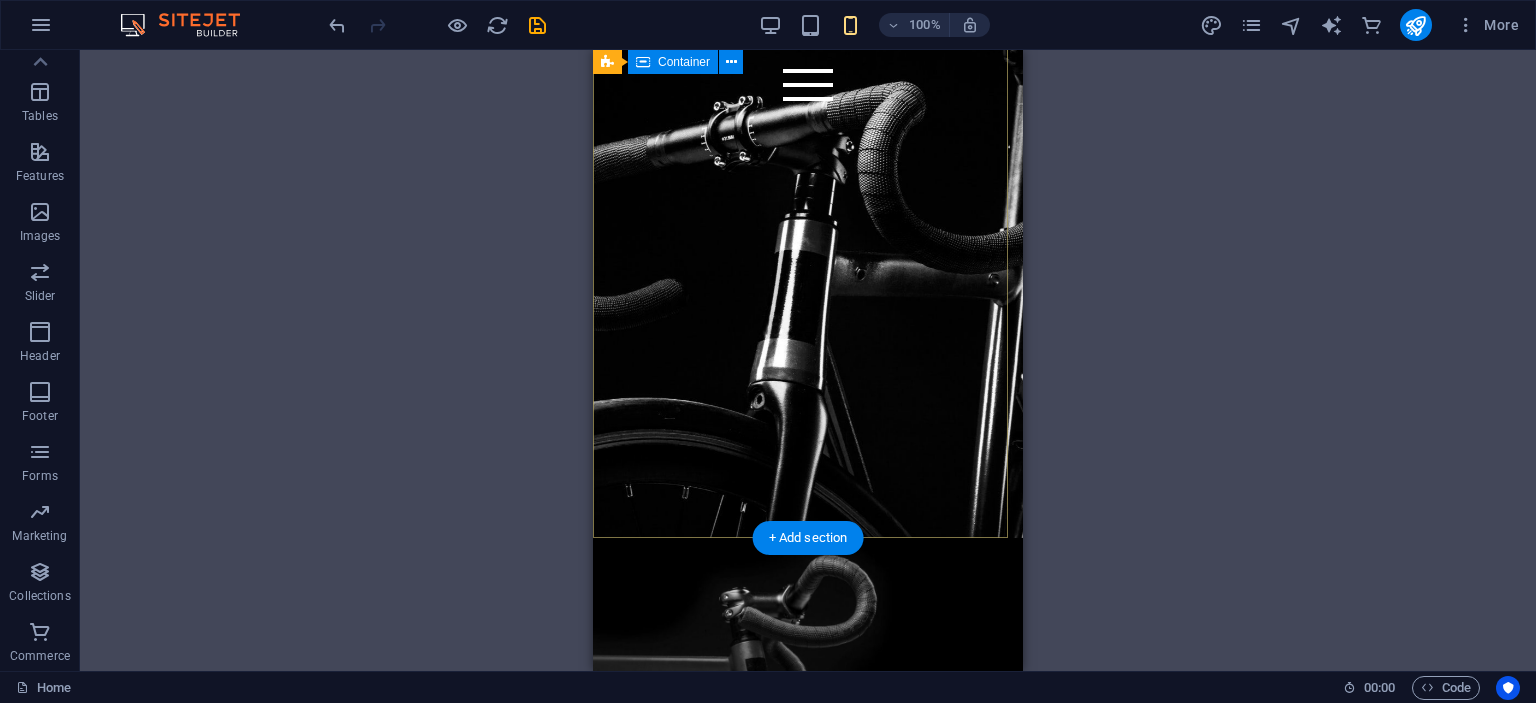 scroll, scrollTop: 0, scrollLeft: 0, axis: both 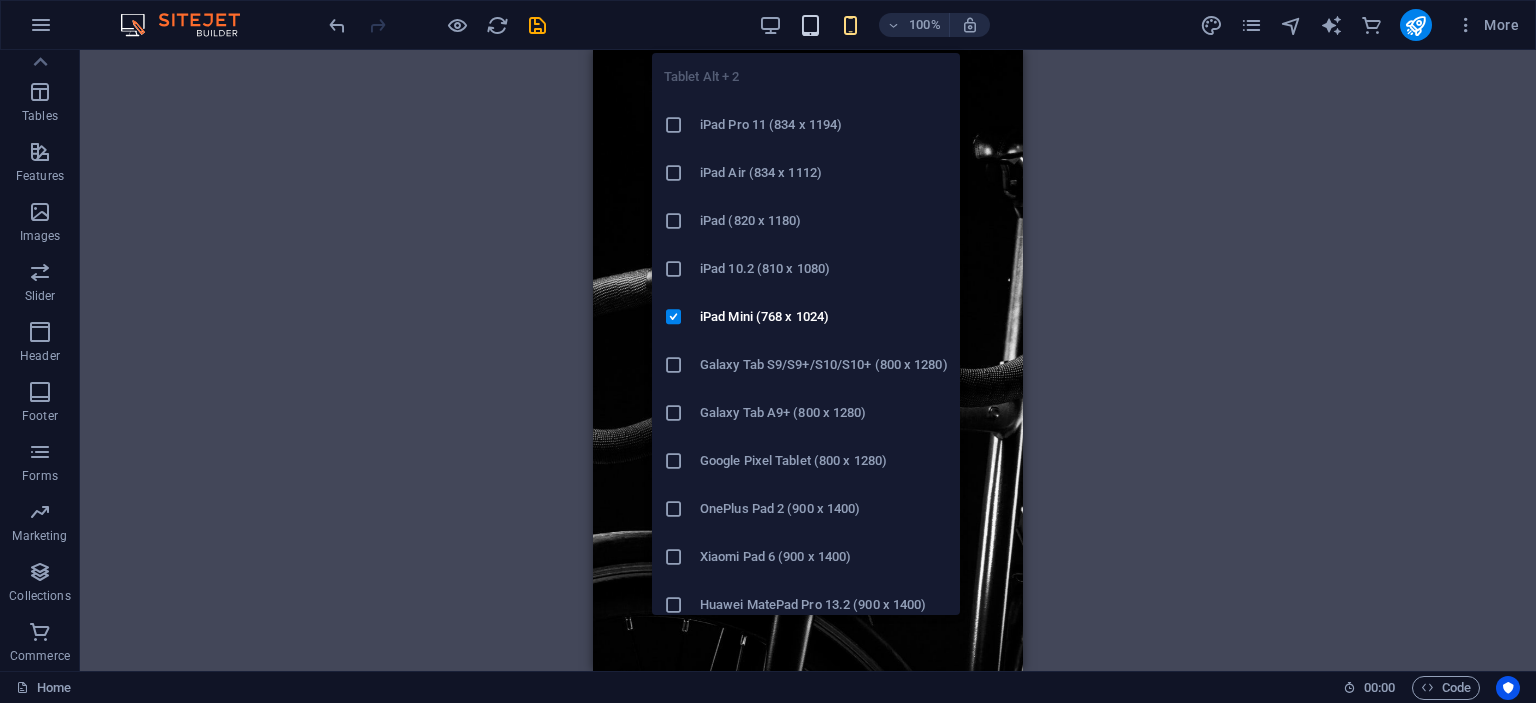 click at bounding box center [810, 25] 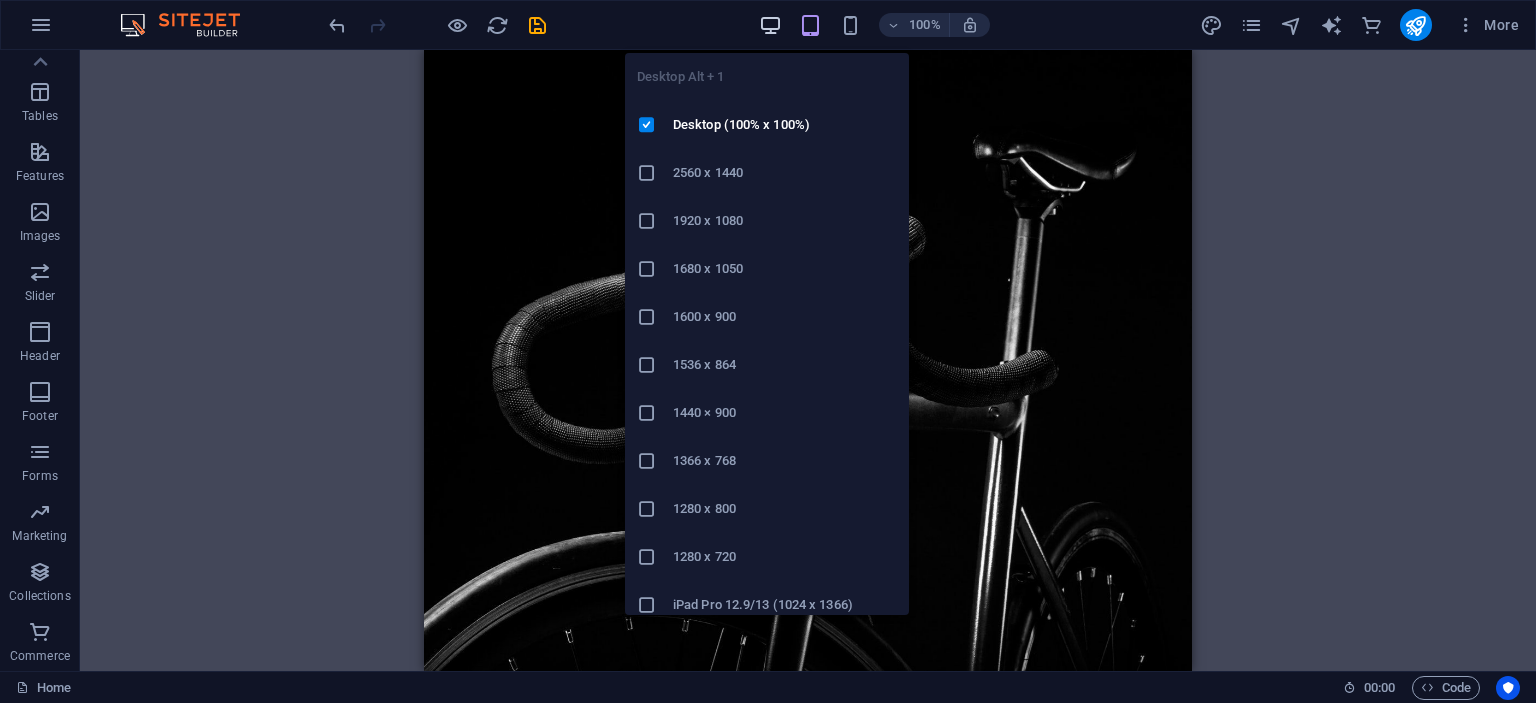 click at bounding box center (770, 25) 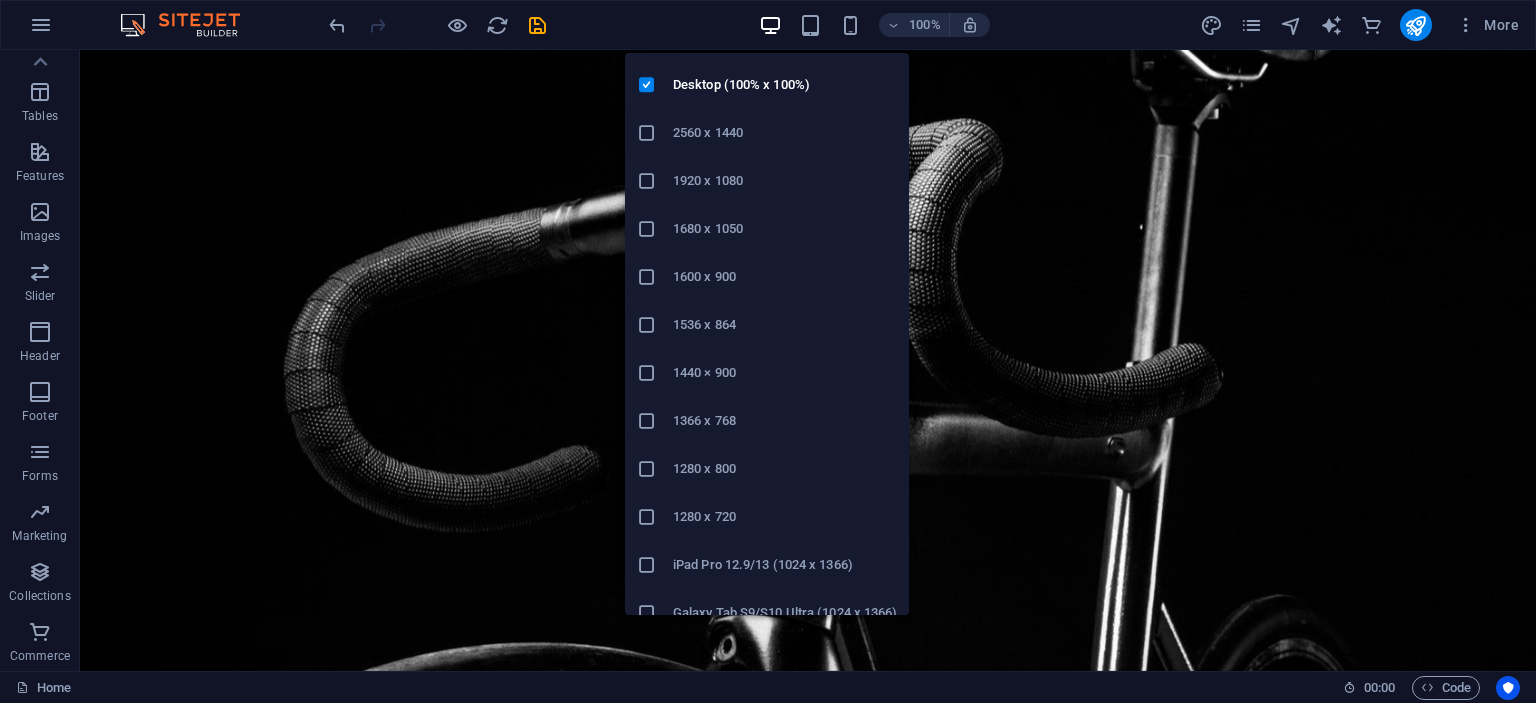scroll, scrollTop: 0, scrollLeft: 0, axis: both 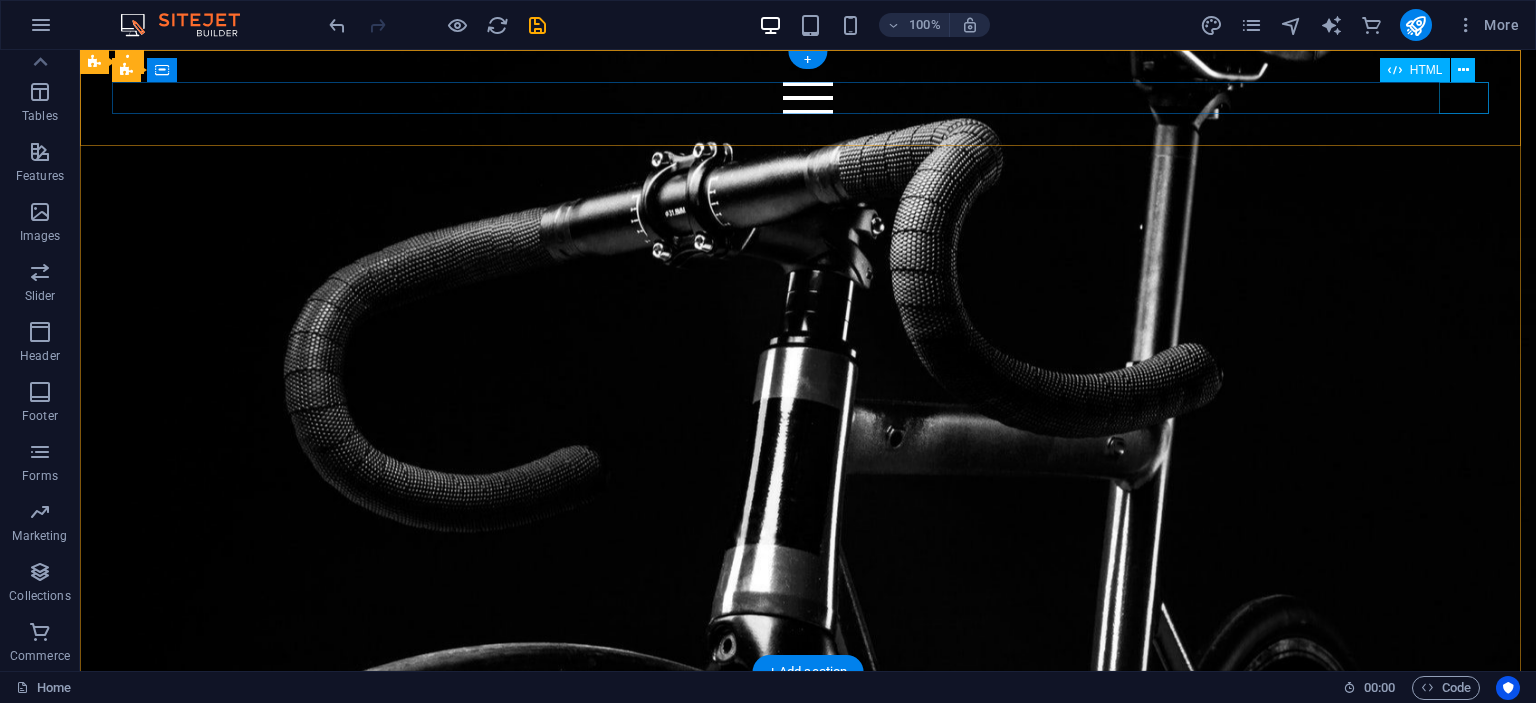 click at bounding box center [808, 98] 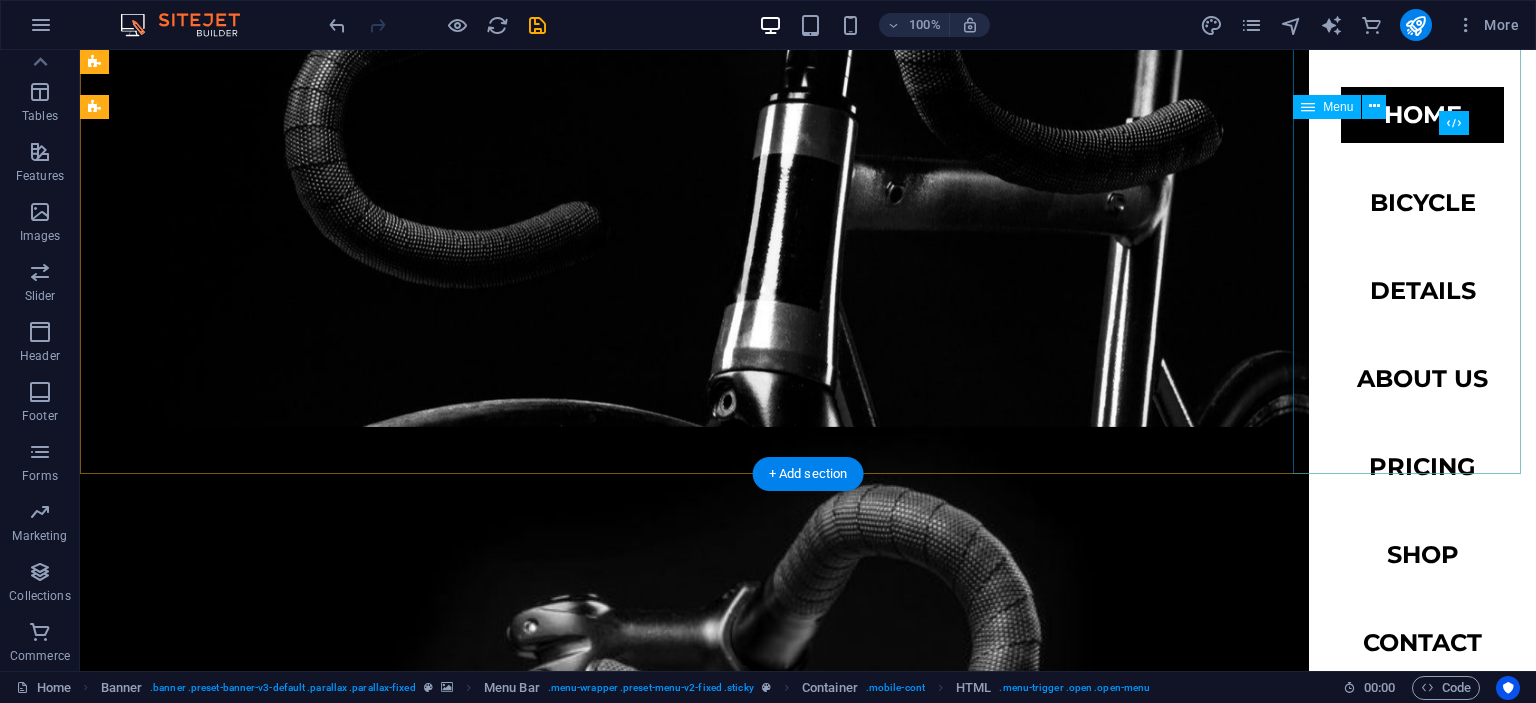 scroll, scrollTop: 133, scrollLeft: 0, axis: vertical 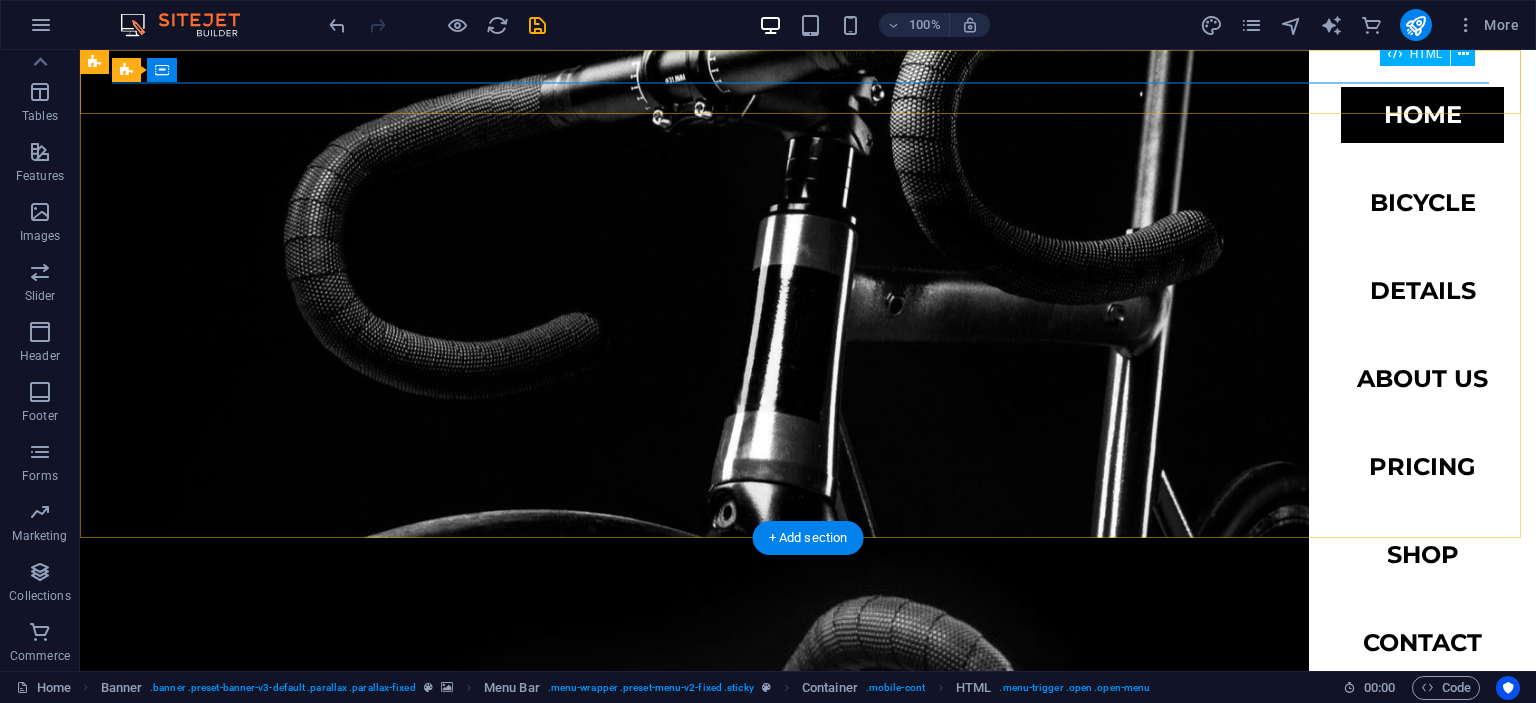 click at bounding box center [137, 98] 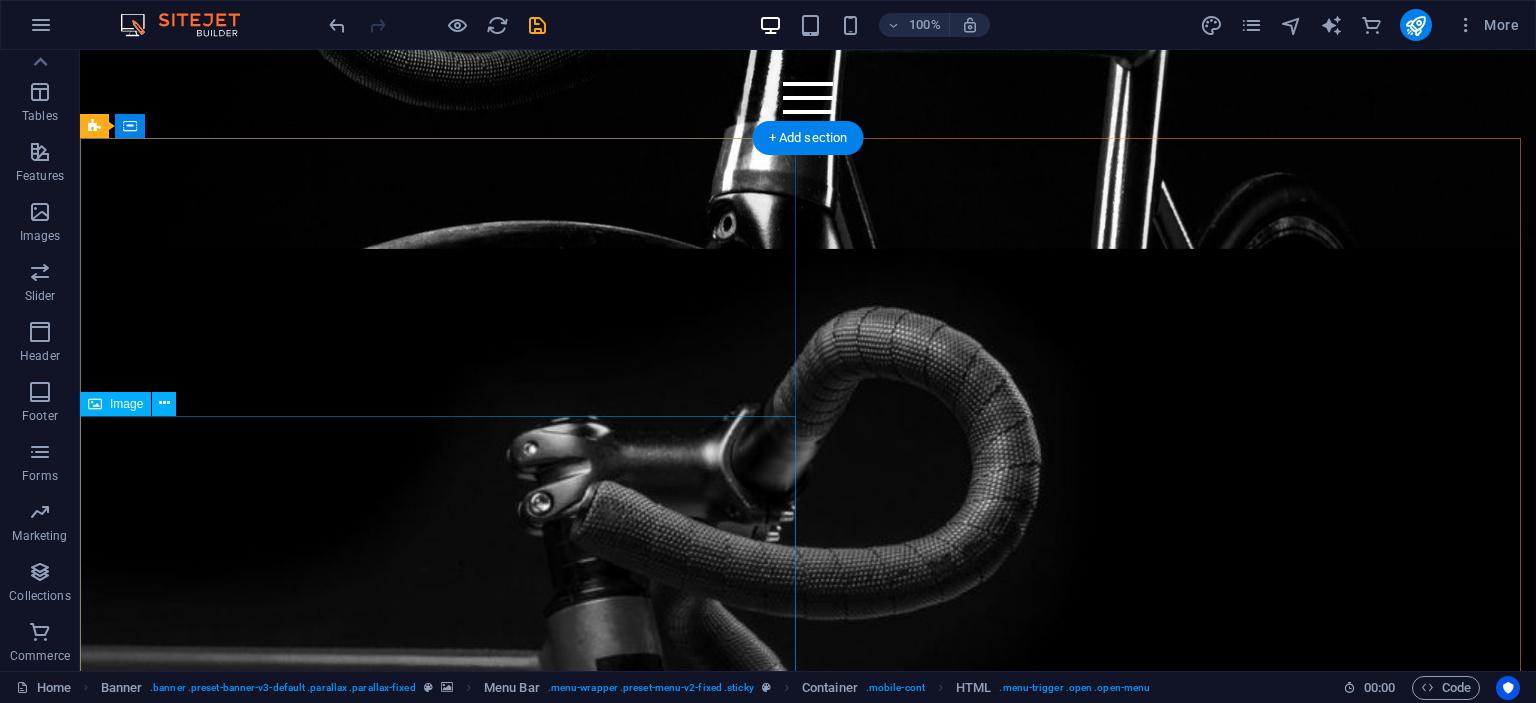scroll, scrollTop: 533, scrollLeft: 0, axis: vertical 